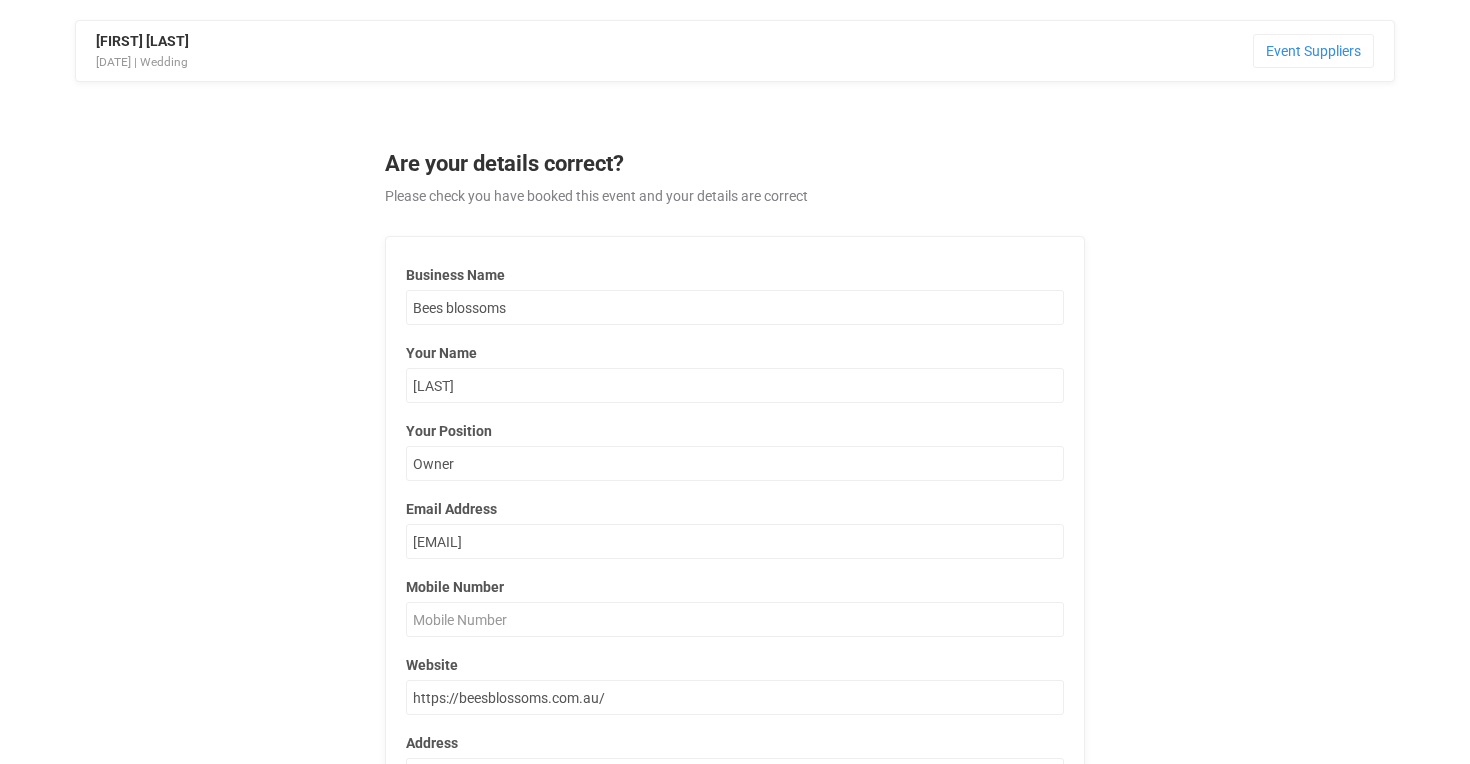 scroll, scrollTop: 0, scrollLeft: 0, axis: both 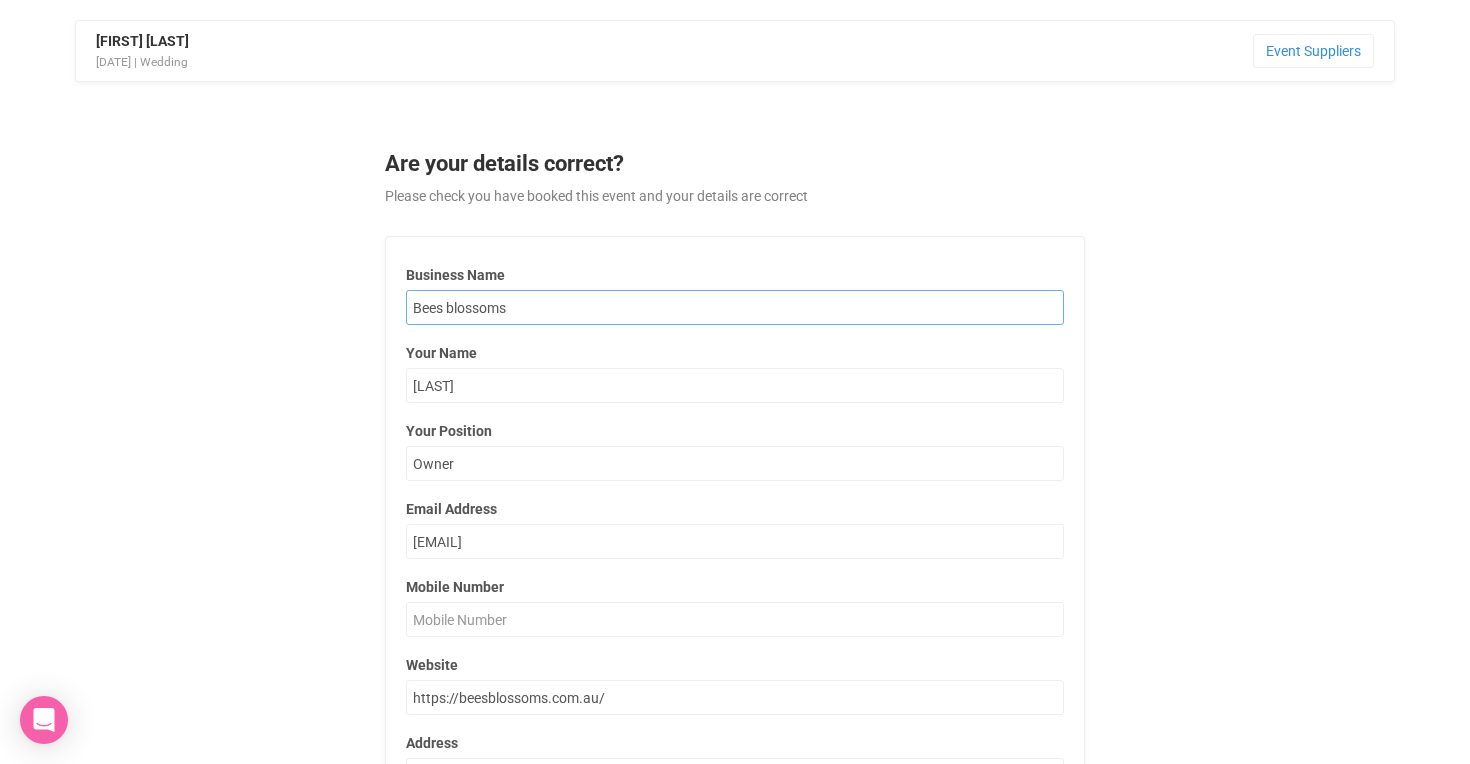 click on "Bees blossoms" at bounding box center [735, 307] 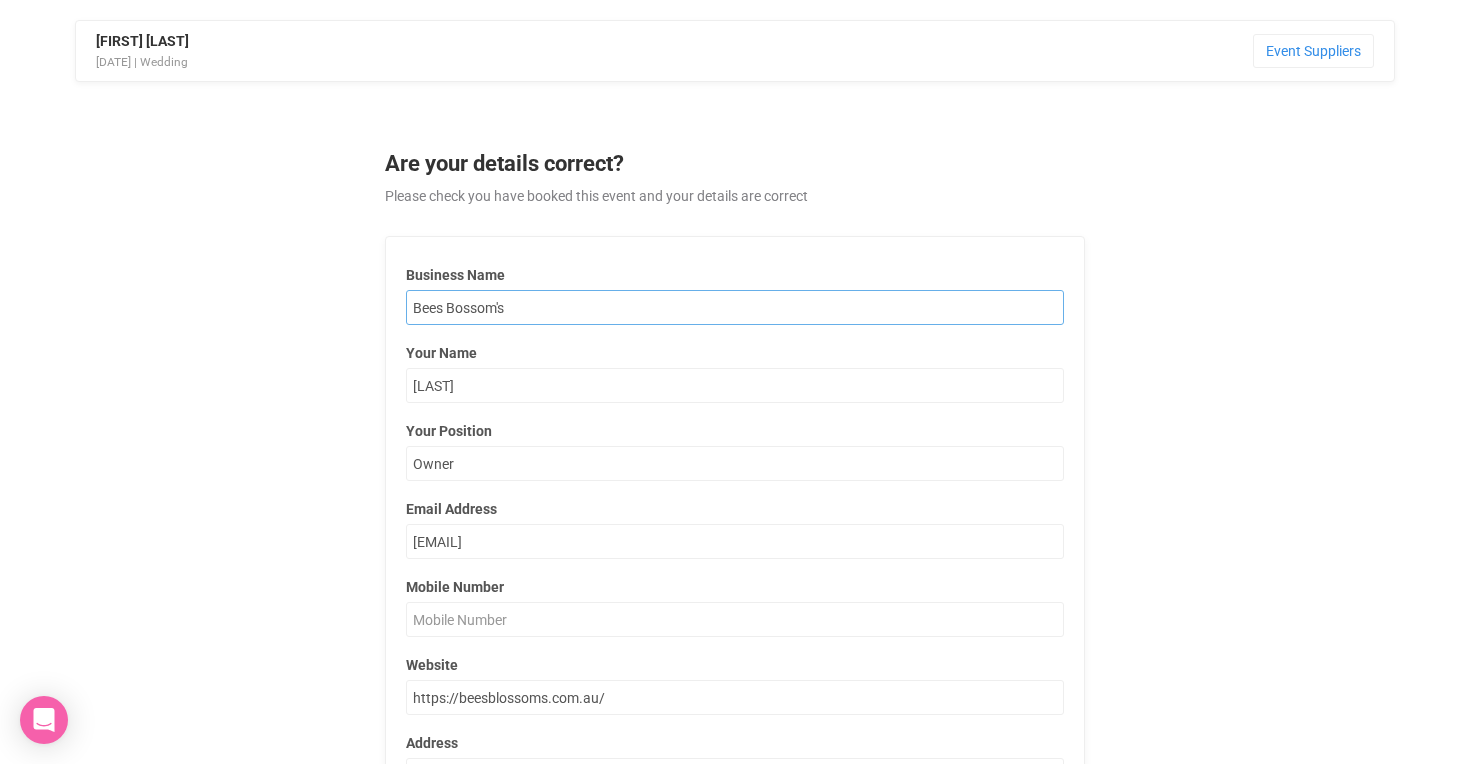 click on "Bees Bossom's" at bounding box center [735, 307] 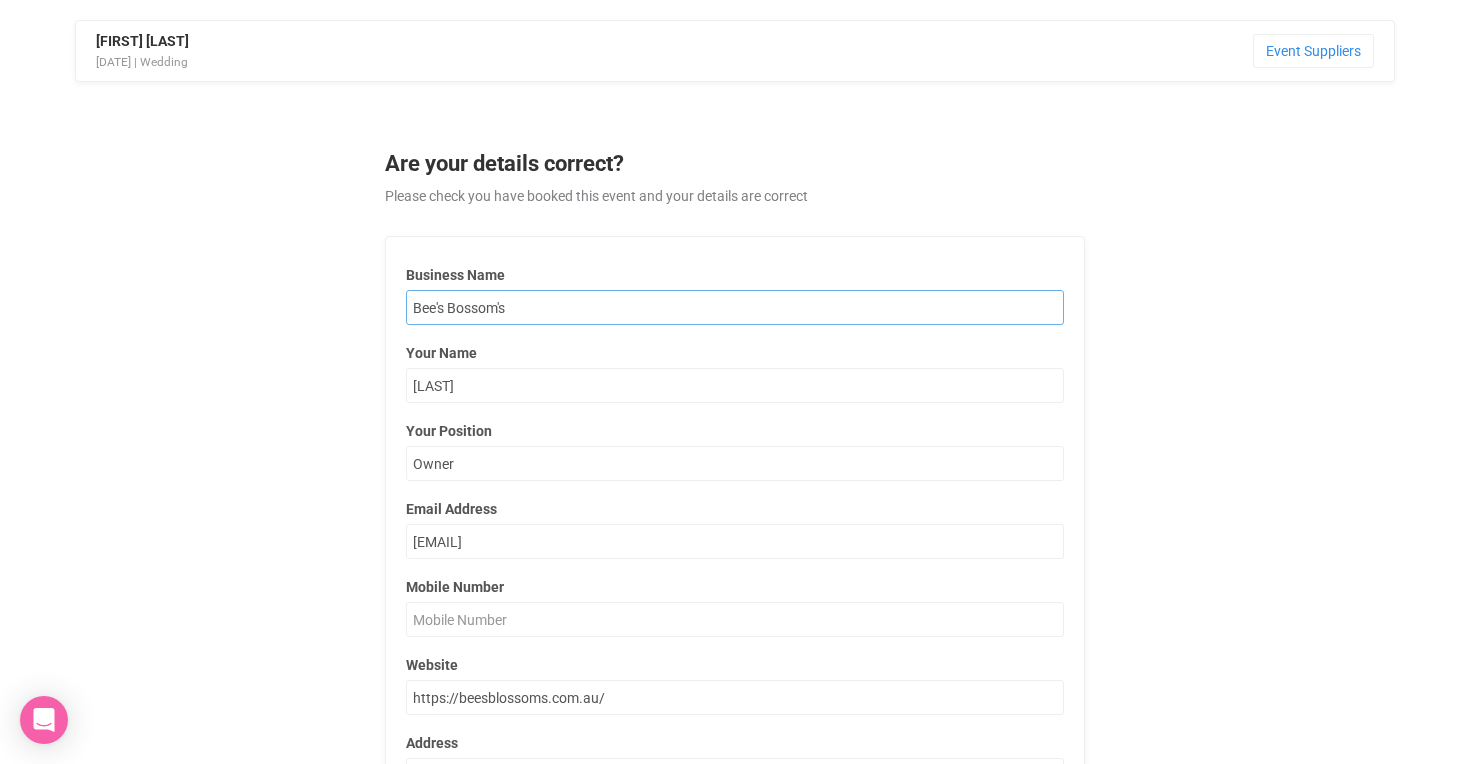 click on "Bee's Bossom's" at bounding box center [735, 307] 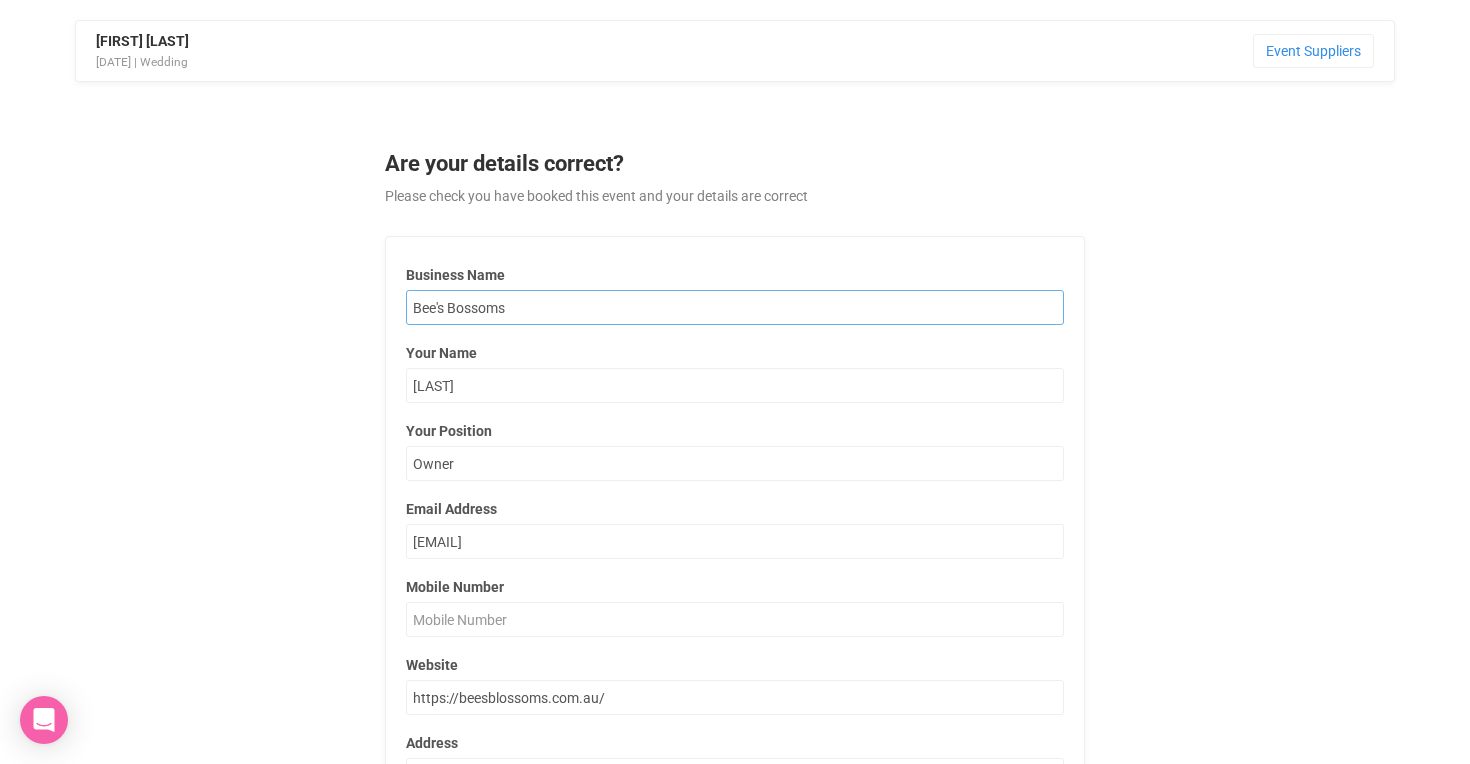 type on "Bee's Bossoms" 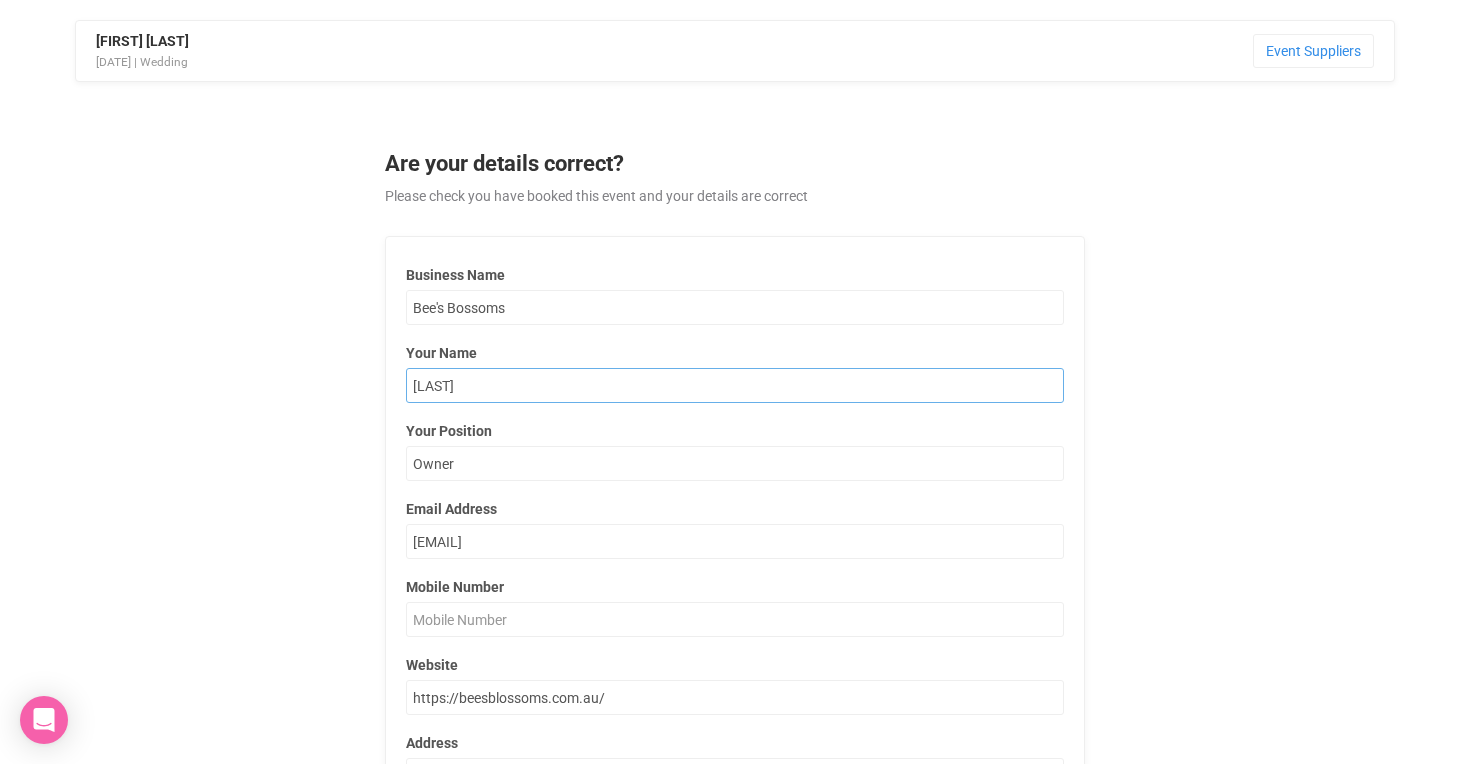 click on "[NAME]" at bounding box center [735, 385] 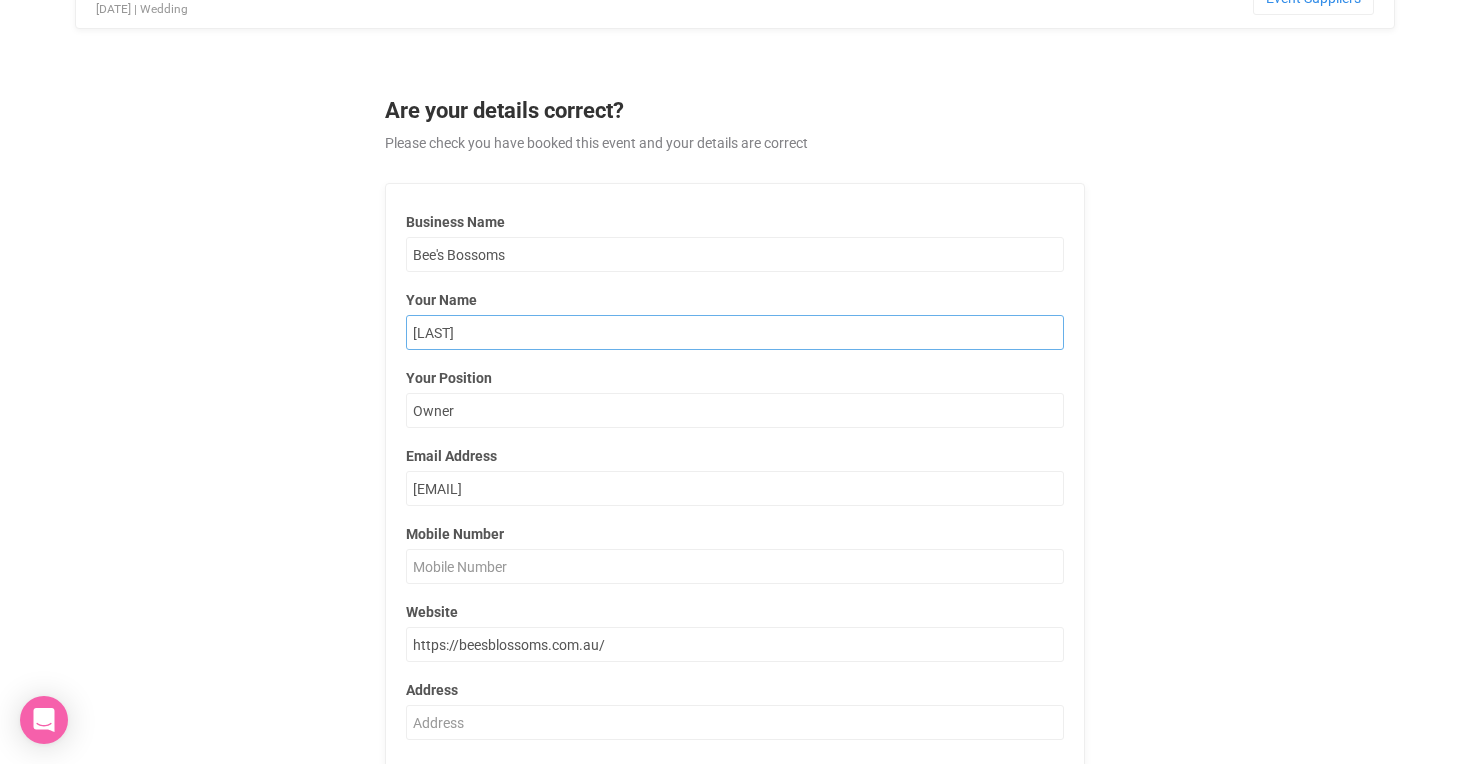 scroll, scrollTop: 69, scrollLeft: 0, axis: vertical 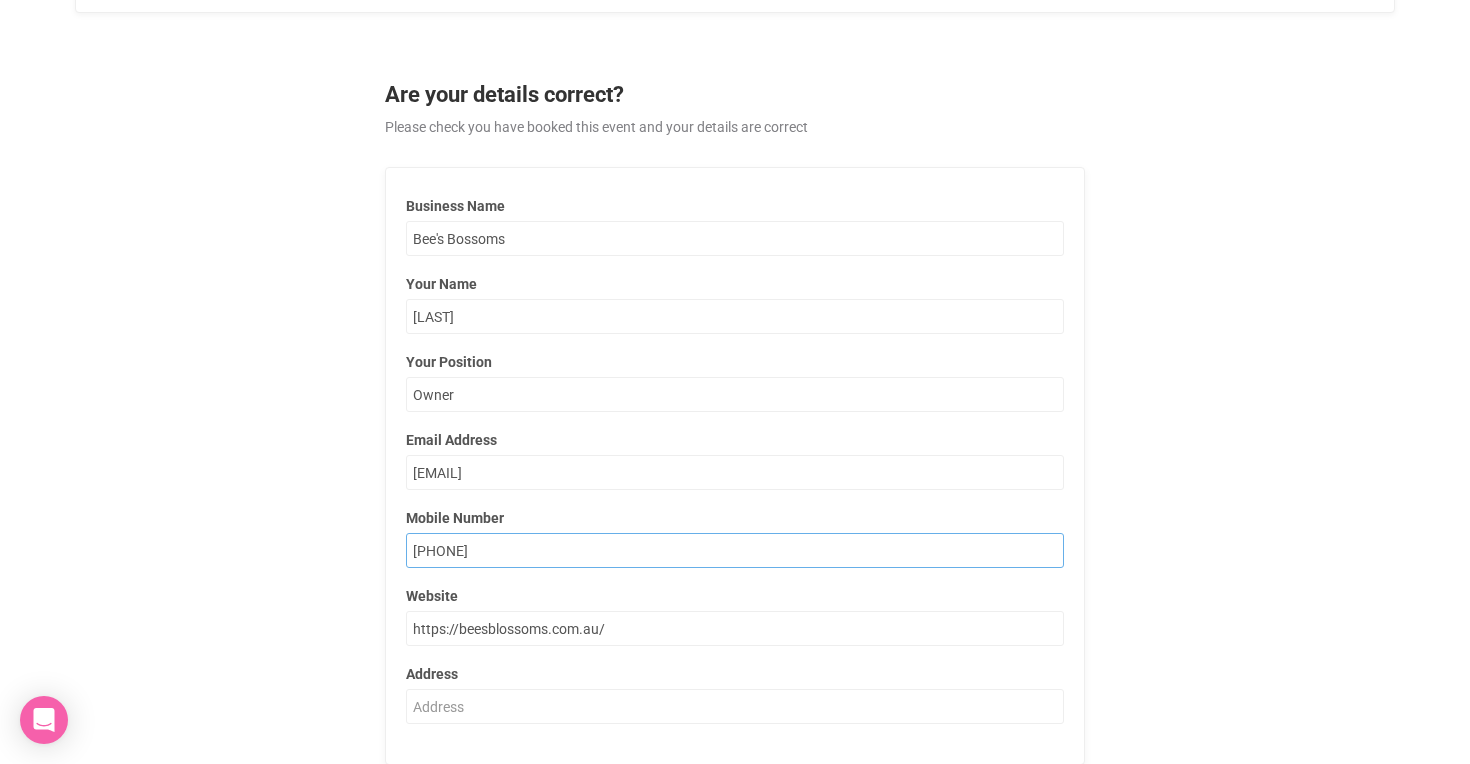 type on "0447724243" 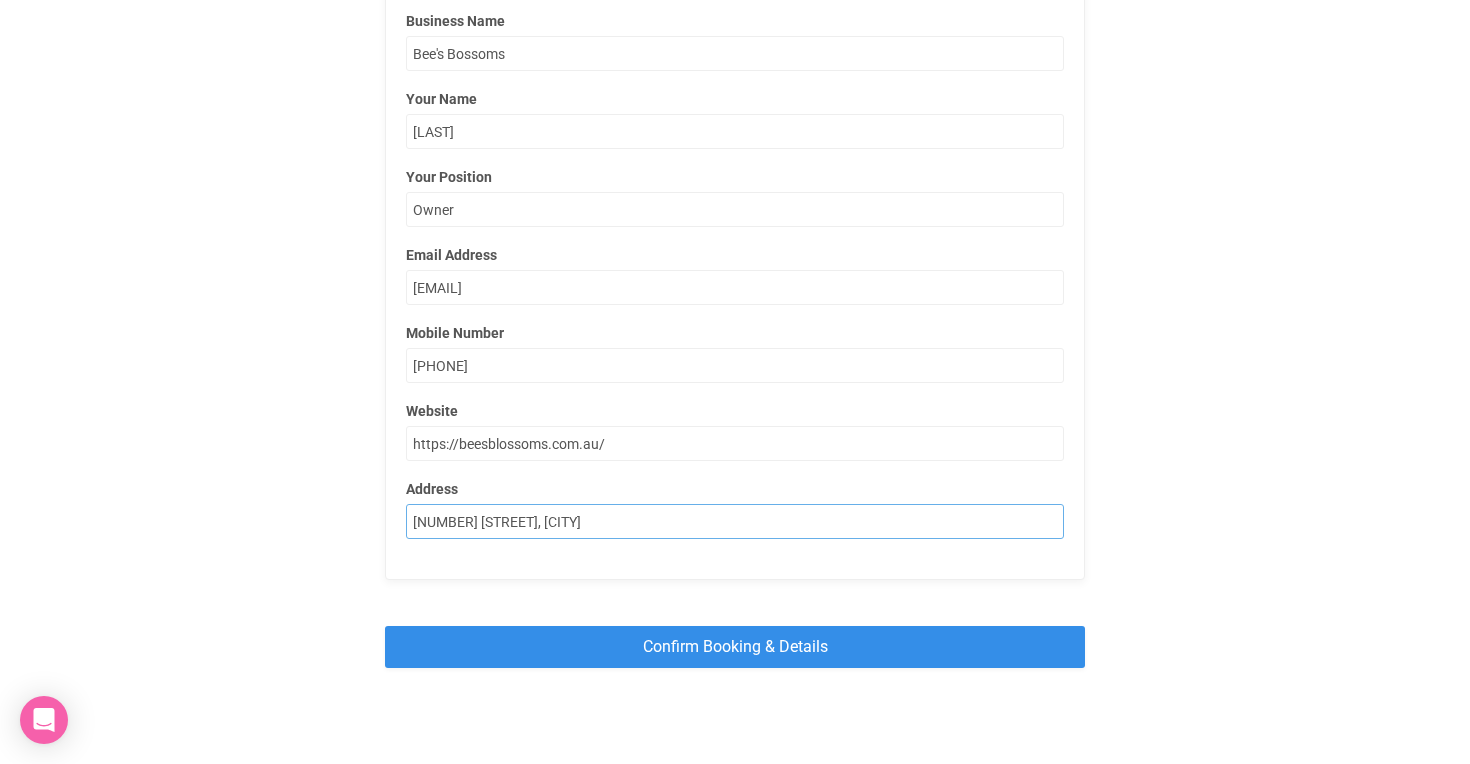 scroll, scrollTop: 255, scrollLeft: 0, axis: vertical 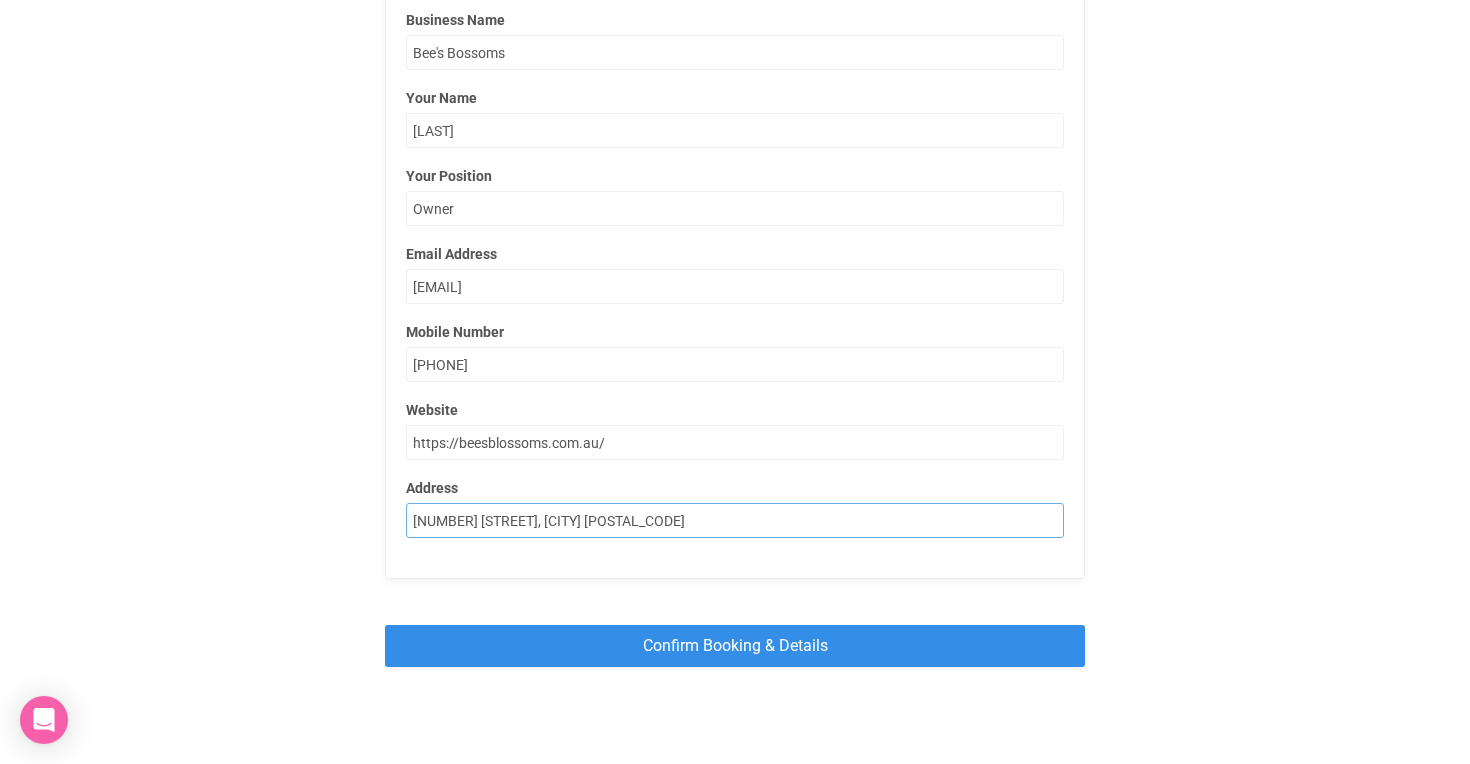 click on "8/5 School Street, Mudgeeraba 4350" at bounding box center [735, 520] 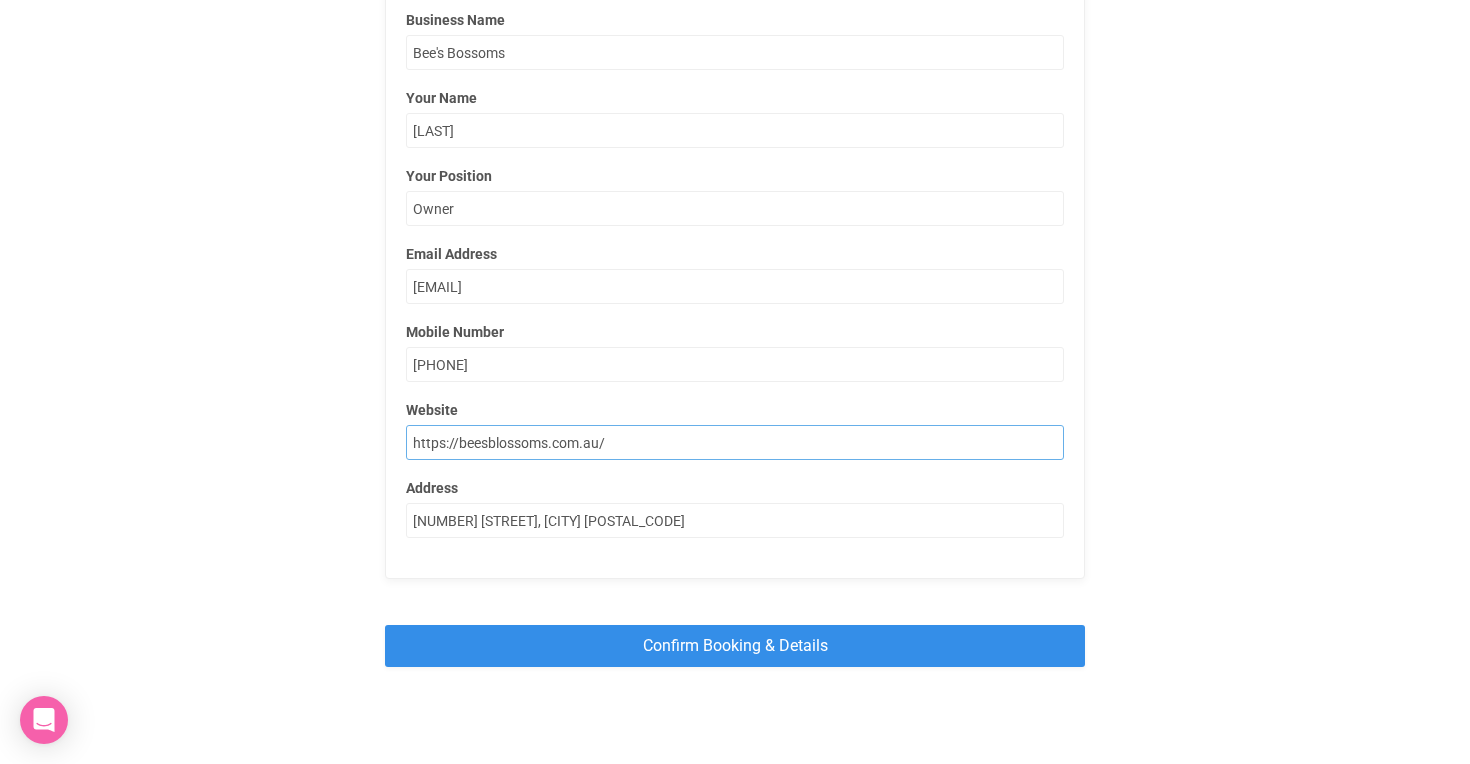 click on "https://beesblossoms.com.au/" at bounding box center [735, 442] 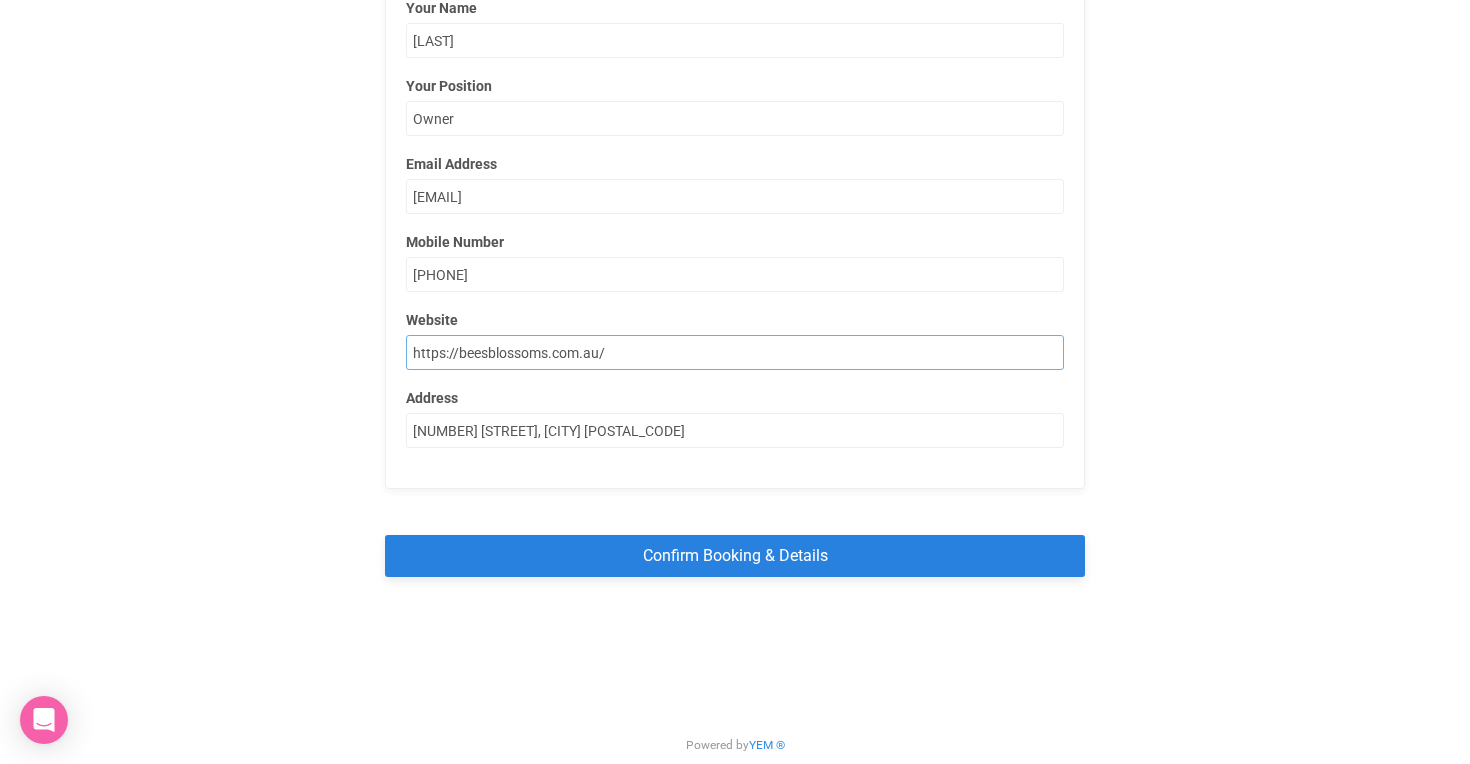 scroll, scrollTop: 344, scrollLeft: 0, axis: vertical 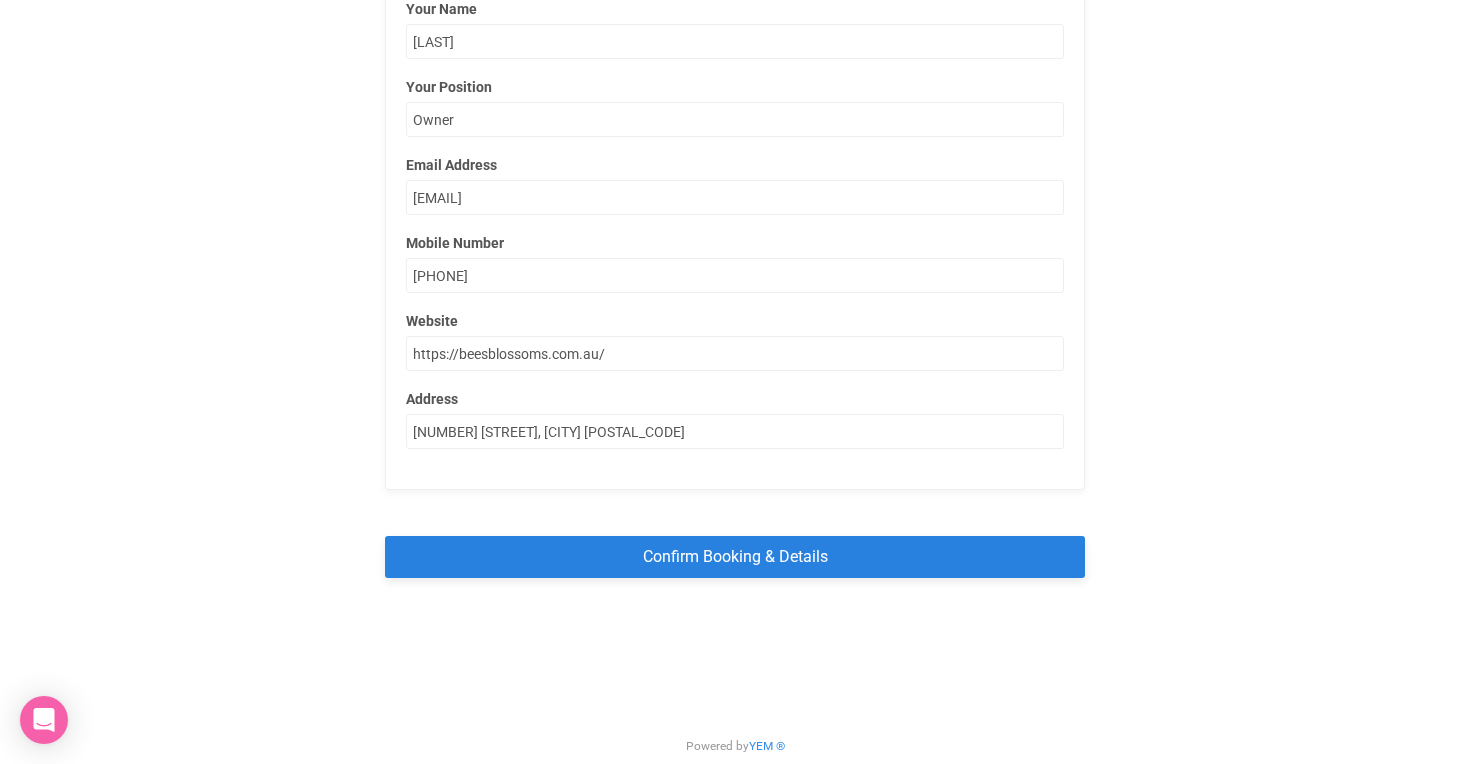 click on "Confirm Booking & Details" at bounding box center [735, 556] 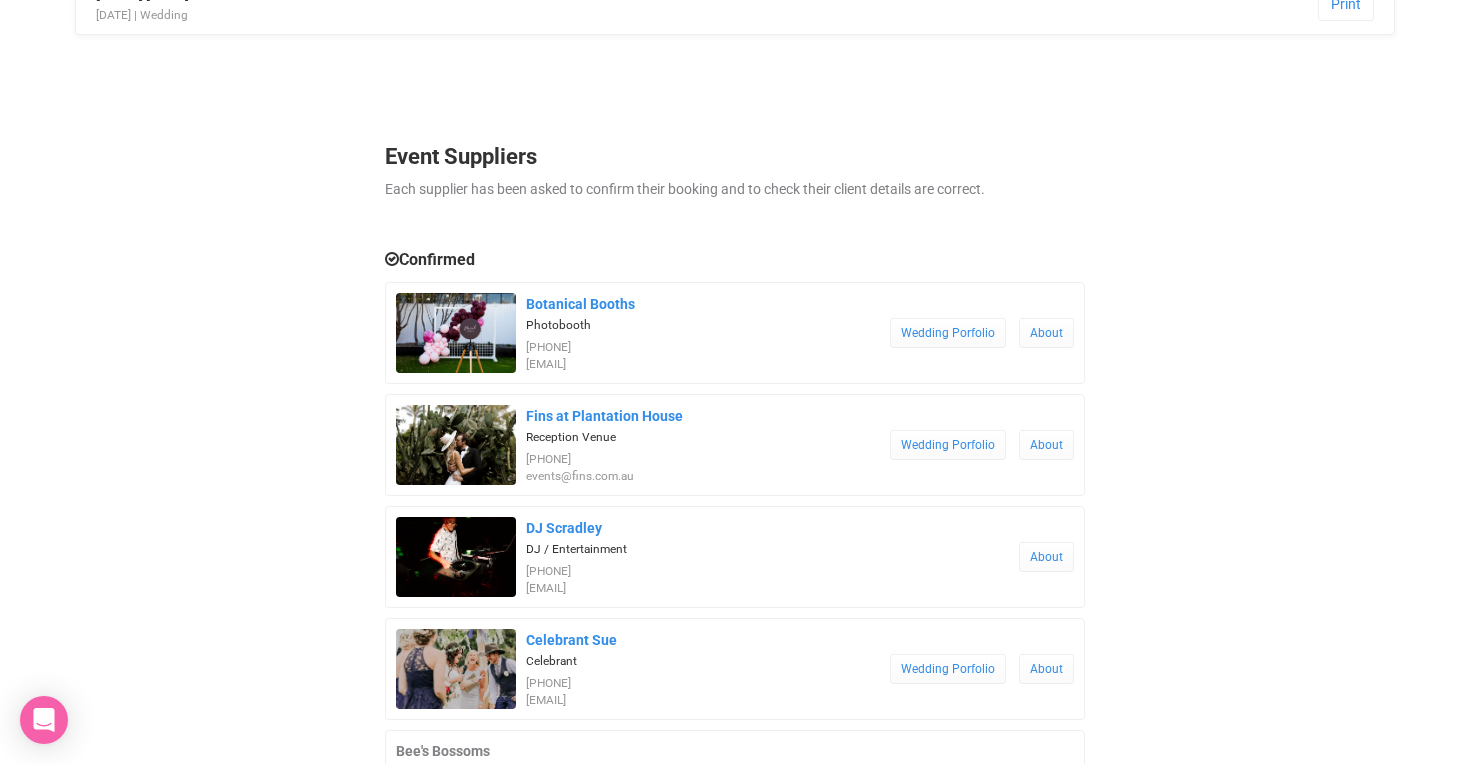 scroll, scrollTop: 66, scrollLeft: 0, axis: vertical 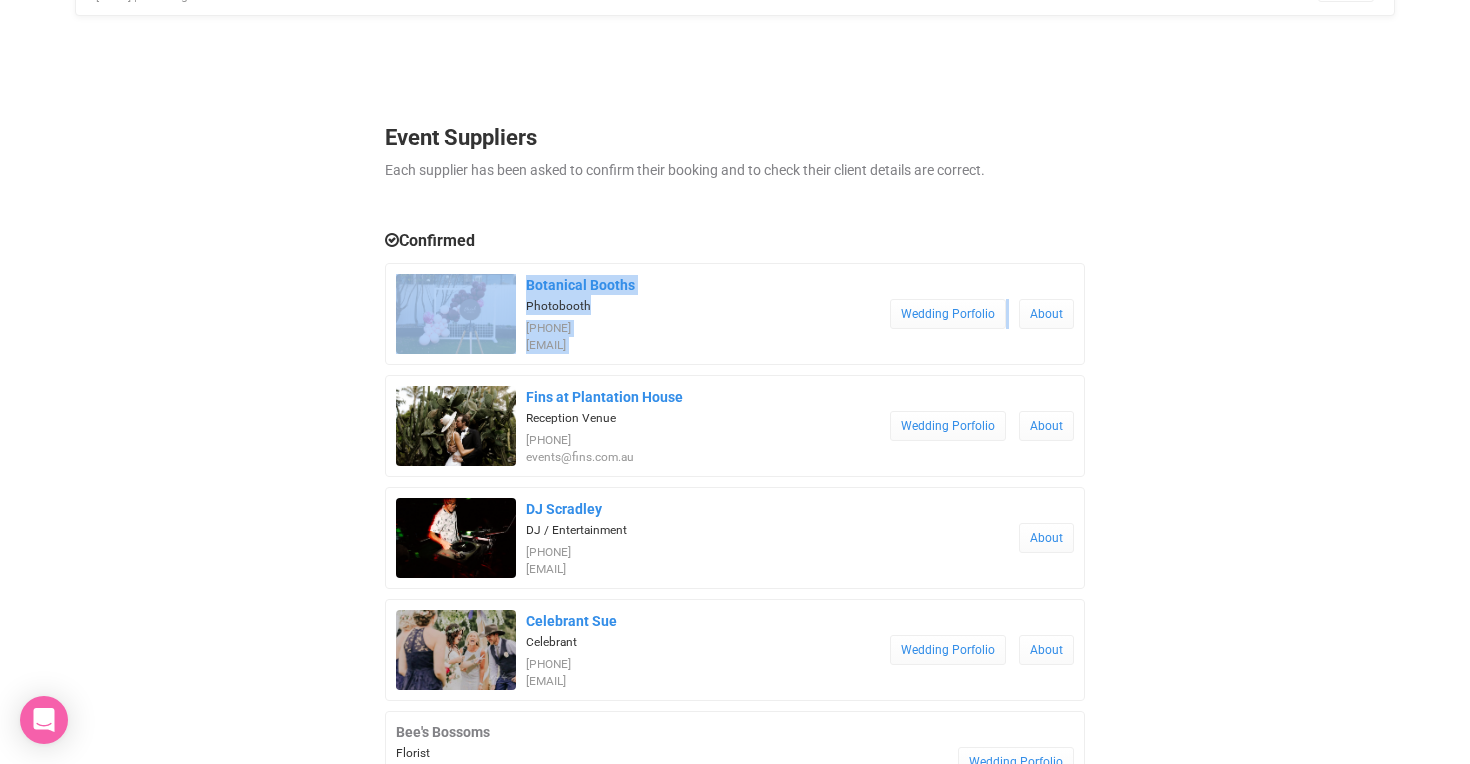drag, startPoint x: 363, startPoint y: 259, endPoint x: 1180, endPoint y: 348, distance: 821.8333 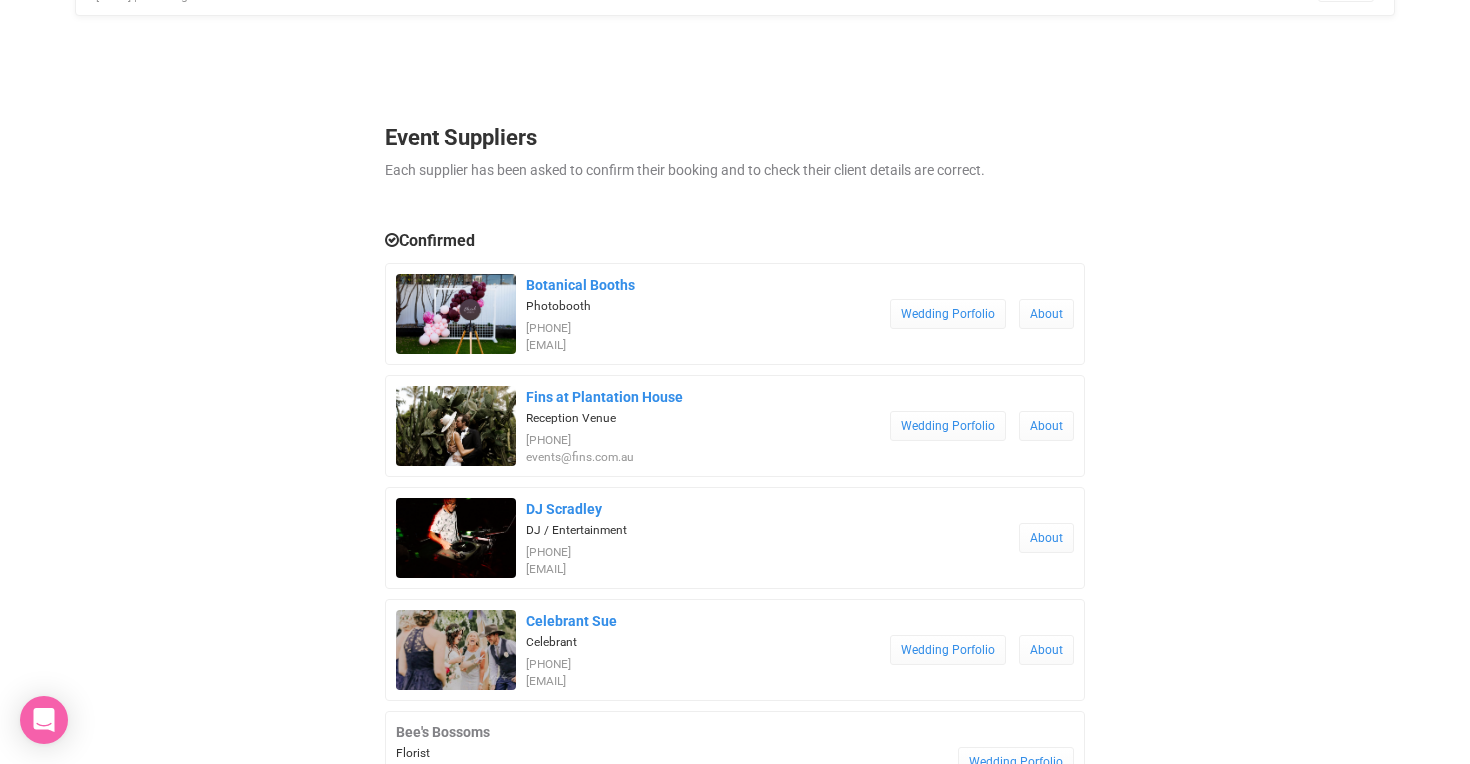 click on "Ashleigh Schiemer
16th August 2025 | Wedding
Print
Event Suppliers
Each supplier has been asked to confirm their booking and to check their client details are correct.
Confirmed
Botanical Booths
Photobooth
0423065575 info@botanicalbooths.com.au
Wedding Porfolio
About
Fins at Plantation House
Reception Venue
0499640742 events@fins.com.au
Wedding Porfolio
About
DJ Scradley
DJ / Entertainment
0402140902 braddymock@gmail.com
About
Celebrant Sue
Celebrant
0403 605 057" at bounding box center [735, 1003] 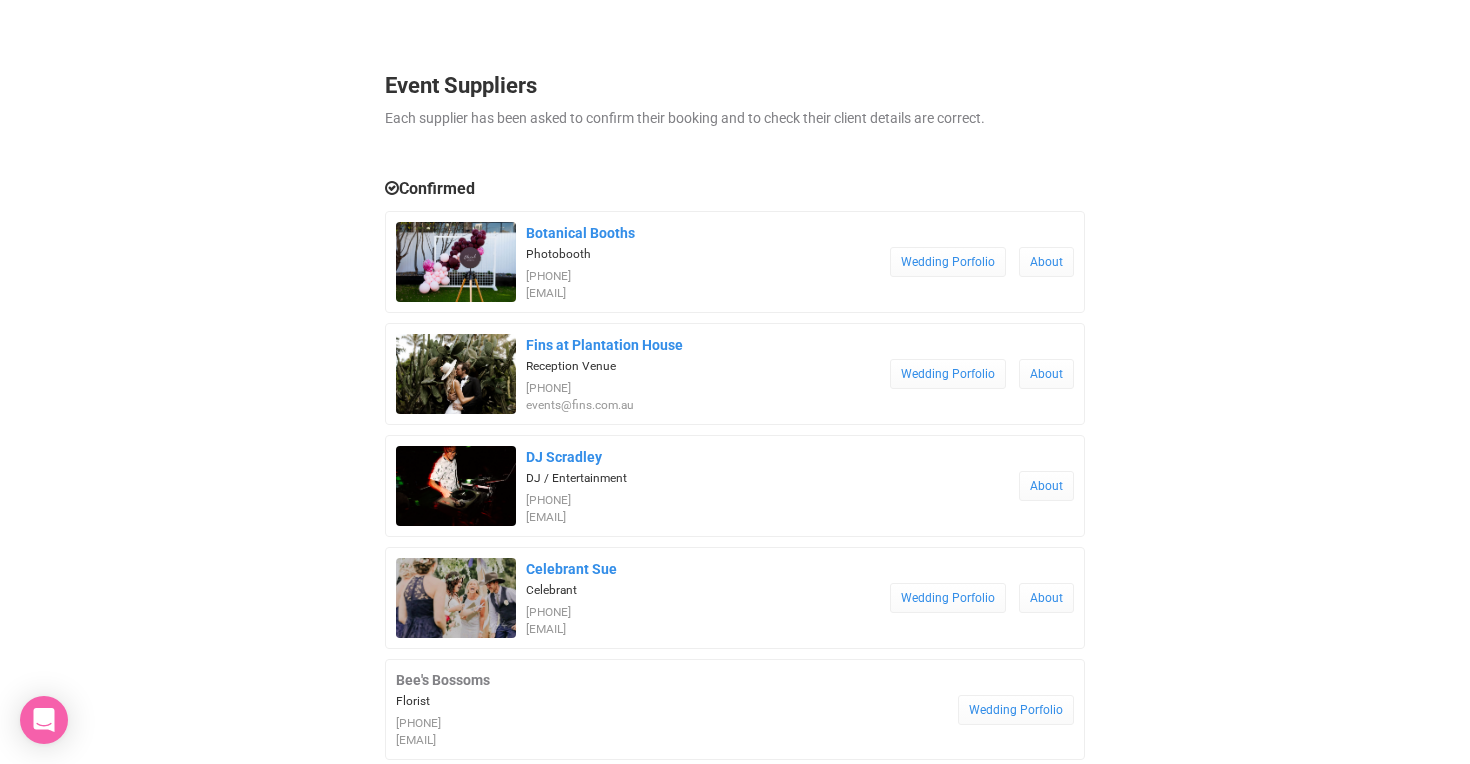 scroll, scrollTop: 118, scrollLeft: 0, axis: vertical 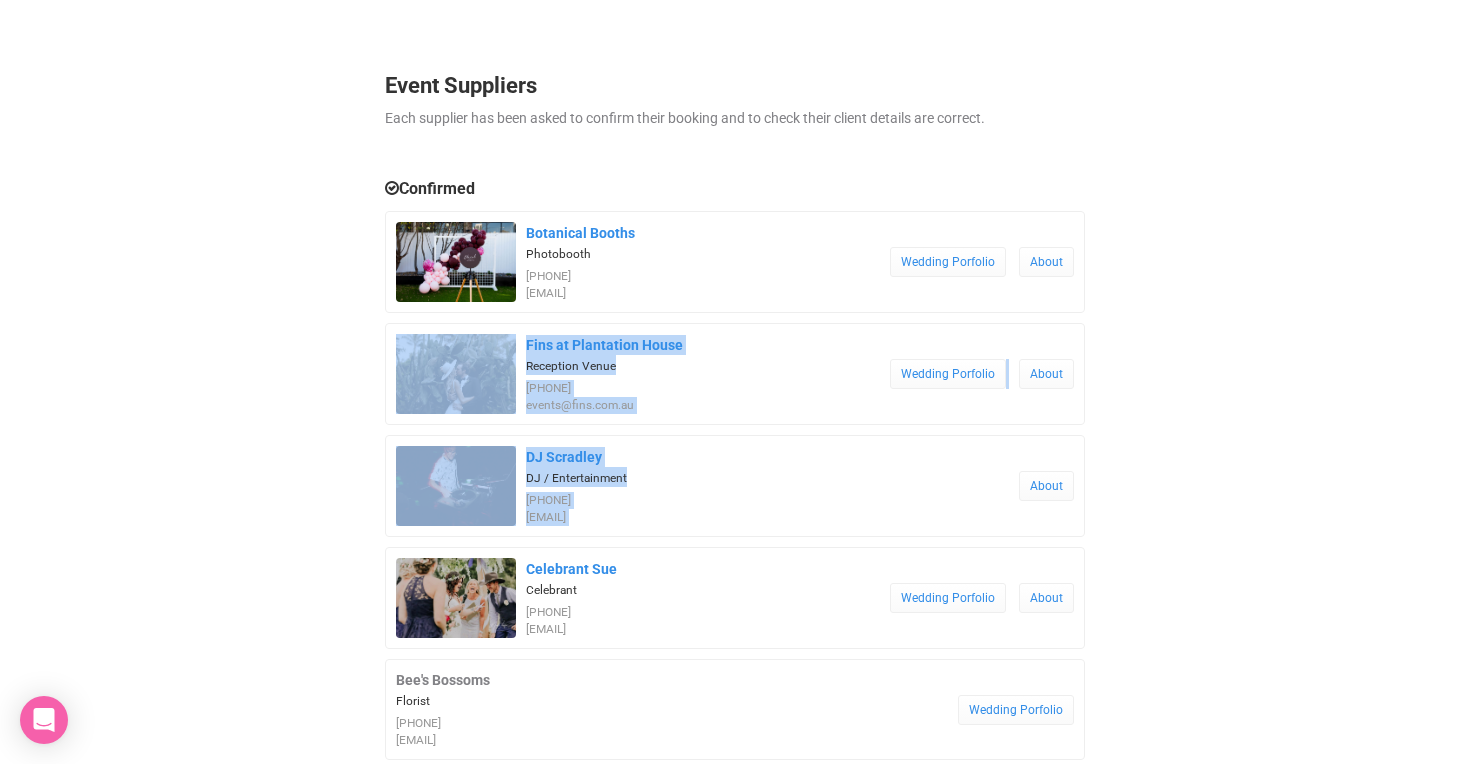 drag, startPoint x: 1155, startPoint y: 429, endPoint x: 352, endPoint y: 382, distance: 804.37427 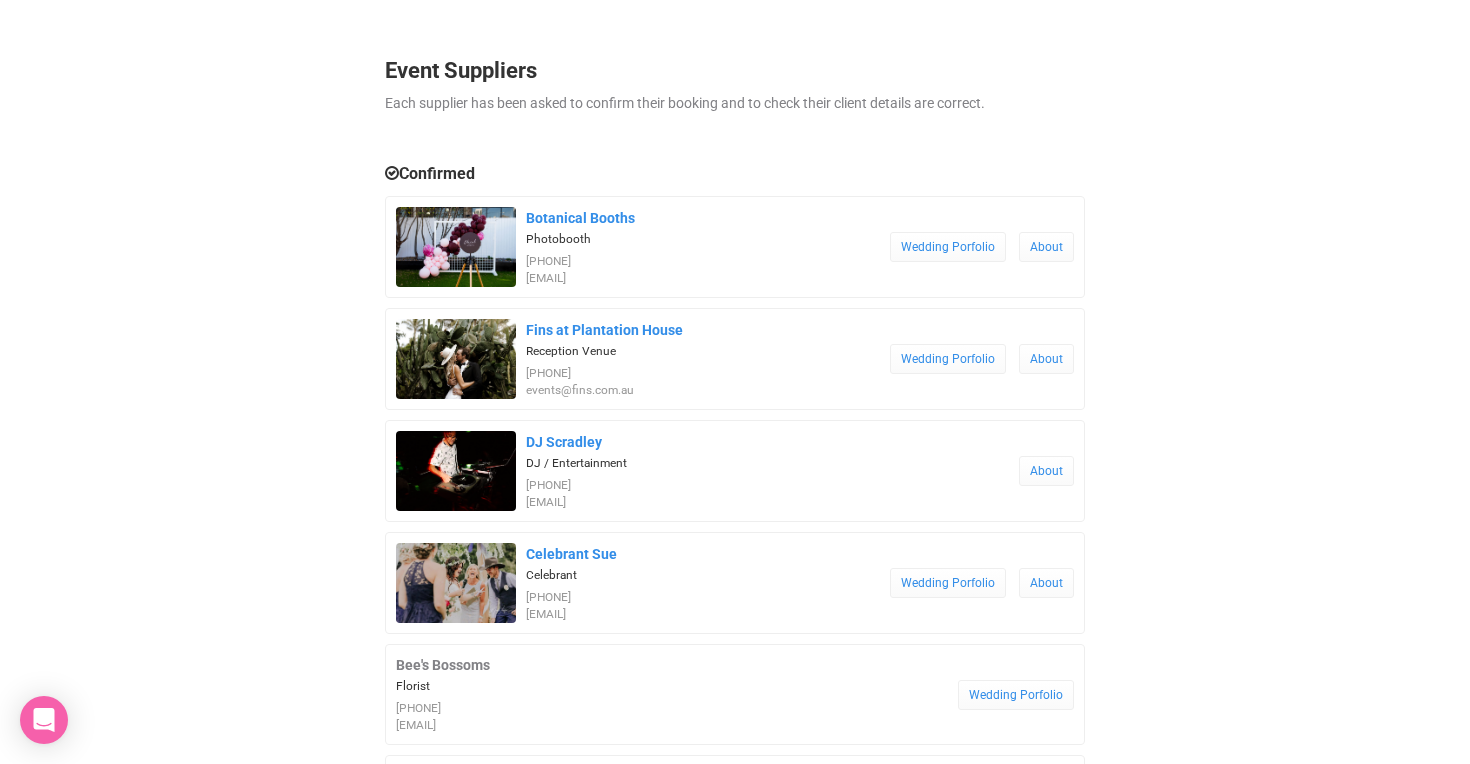 scroll, scrollTop: 173, scrollLeft: 0, axis: vertical 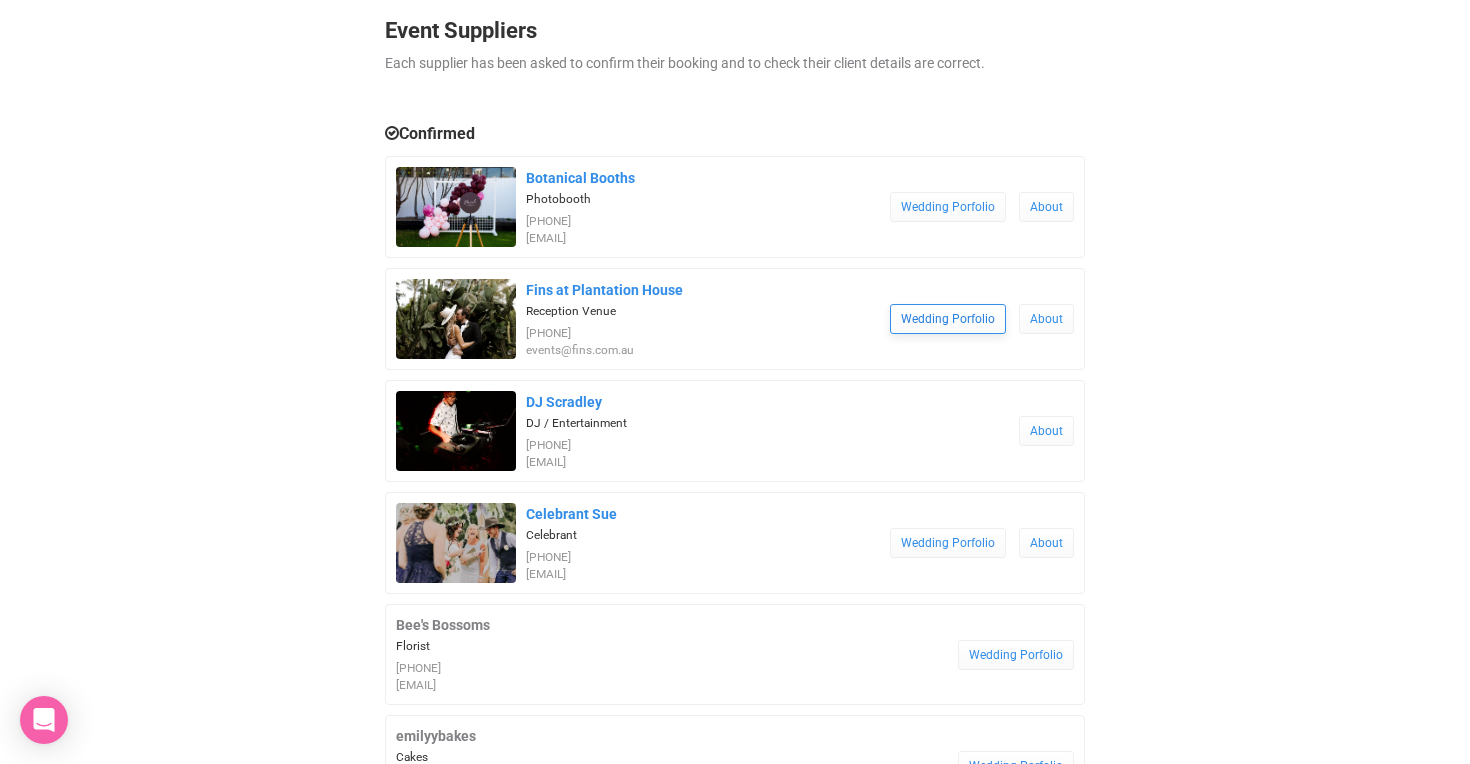 click on "Wedding Porfolio" at bounding box center (948, 319) 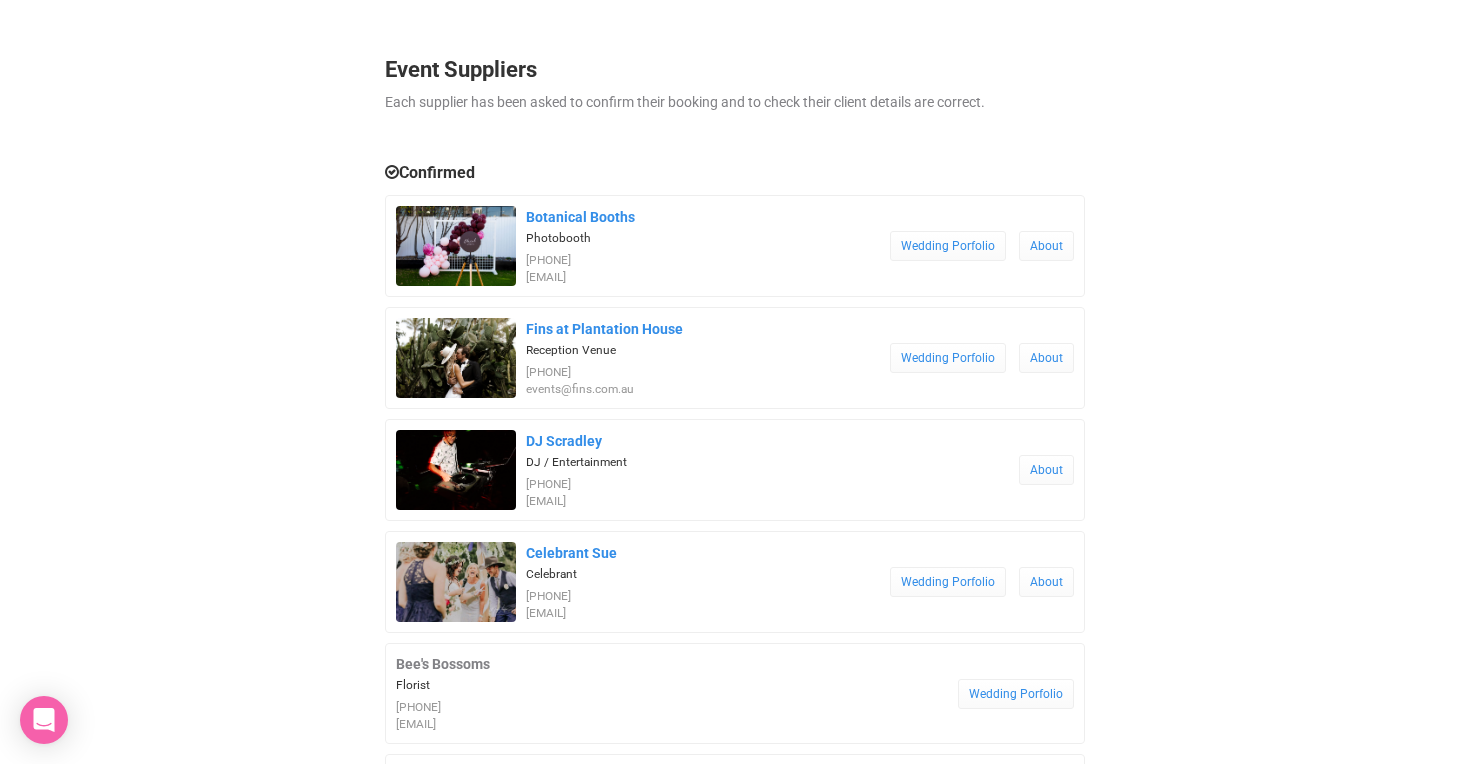 scroll, scrollTop: 197, scrollLeft: 0, axis: vertical 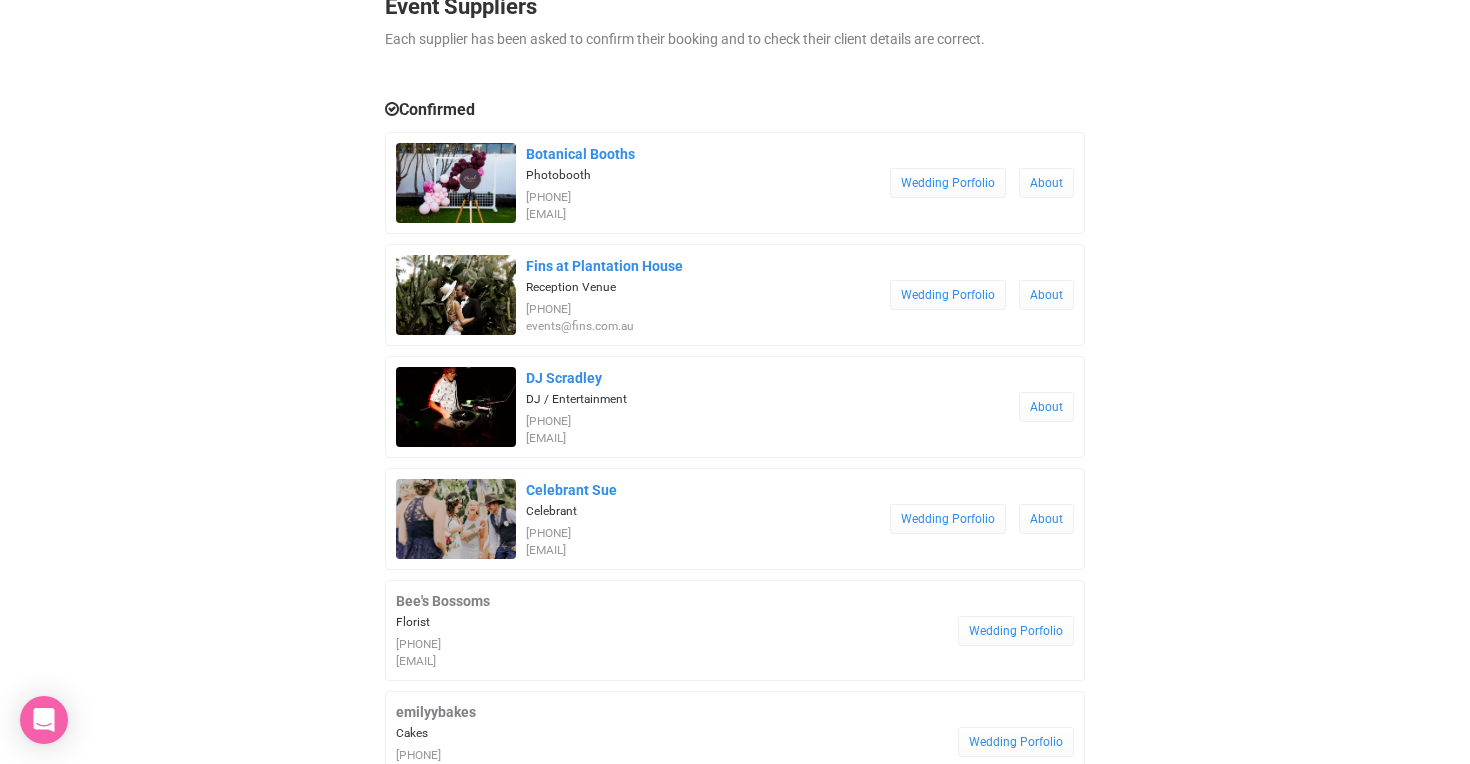 click on "Fins at Plantation House
Reception Venue
0499640742 events@fins.com.au" at bounding box center [708, 183] 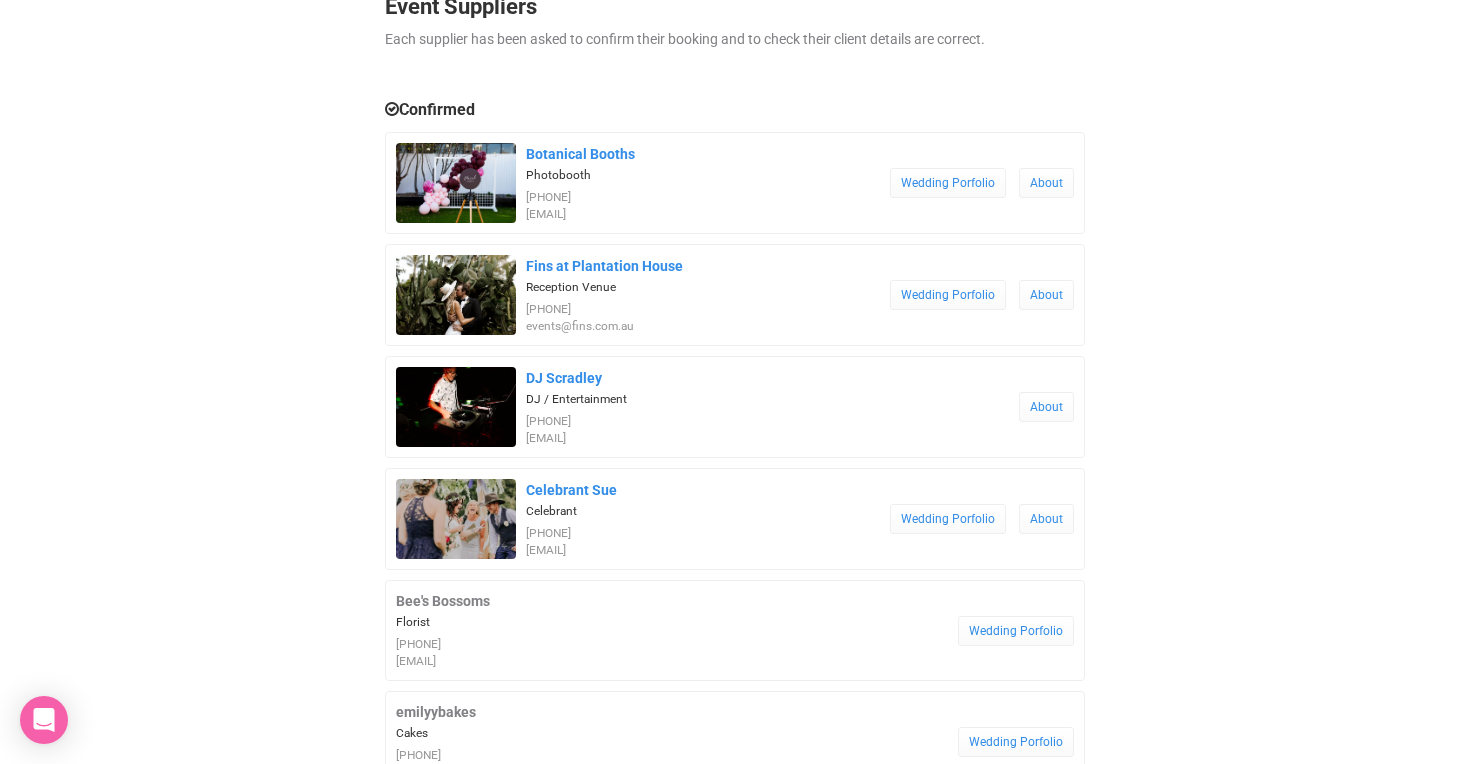scroll, scrollTop: 258, scrollLeft: 0, axis: vertical 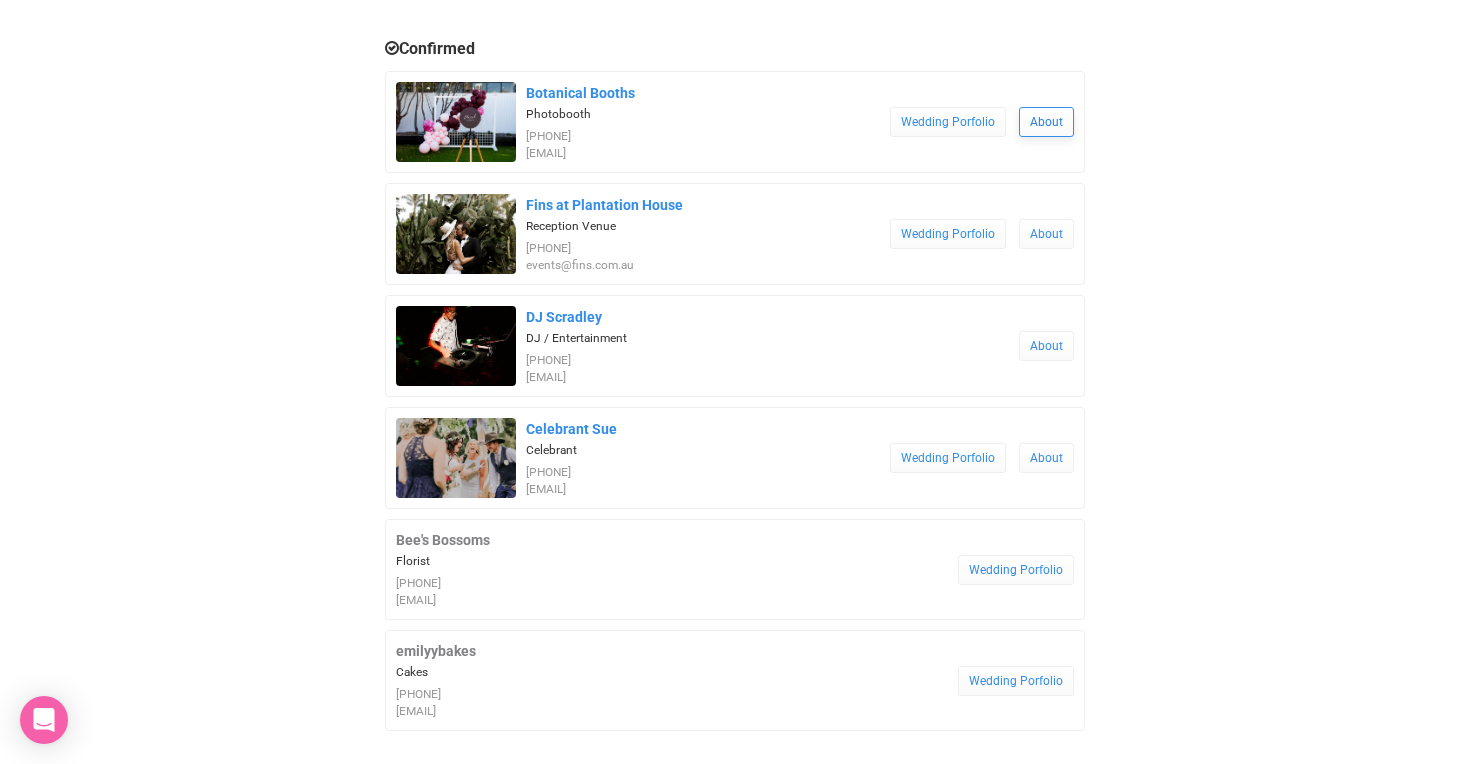 click on "About" at bounding box center (1046, 122) 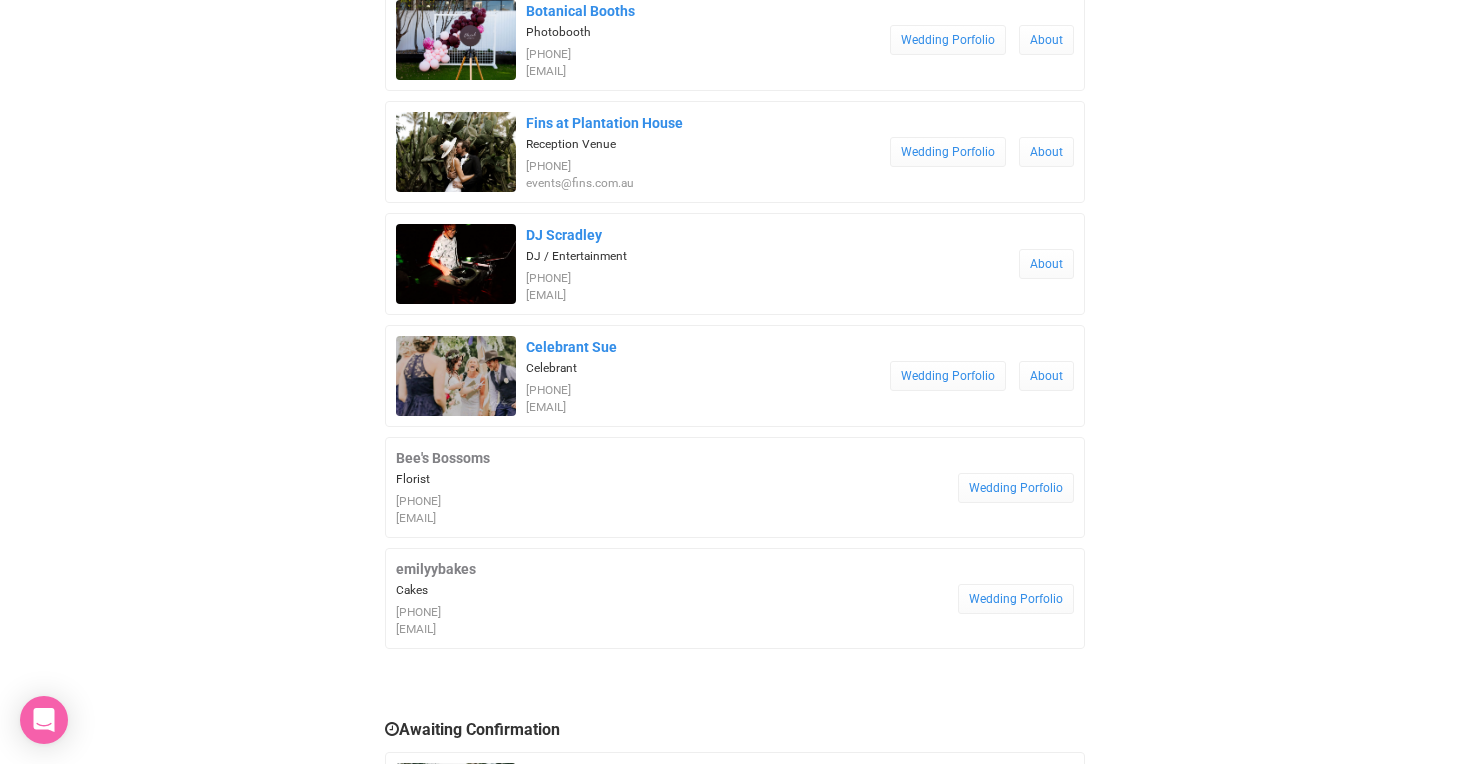 scroll, scrollTop: 341, scrollLeft: 0, axis: vertical 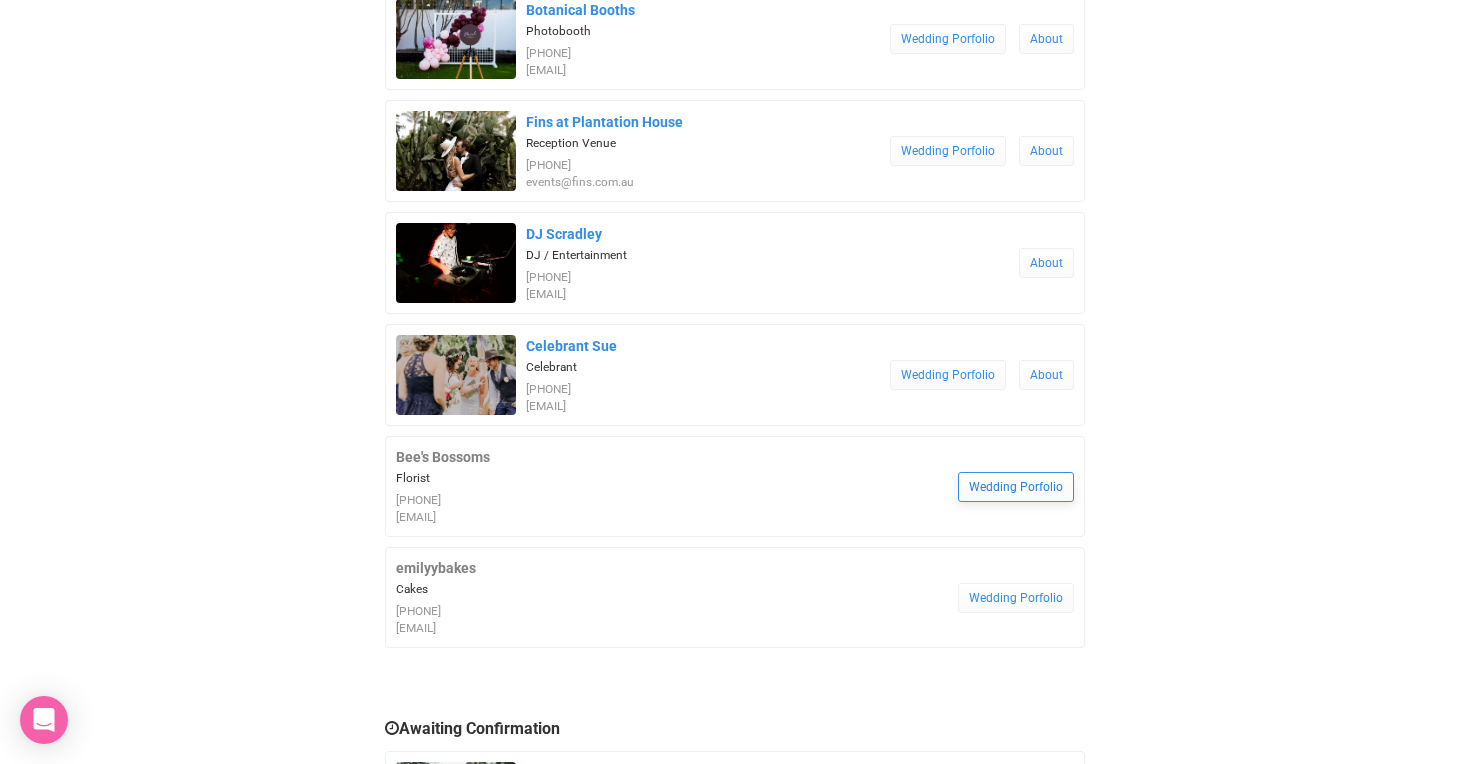click on "Wedding Porfolio" at bounding box center [1016, 487] 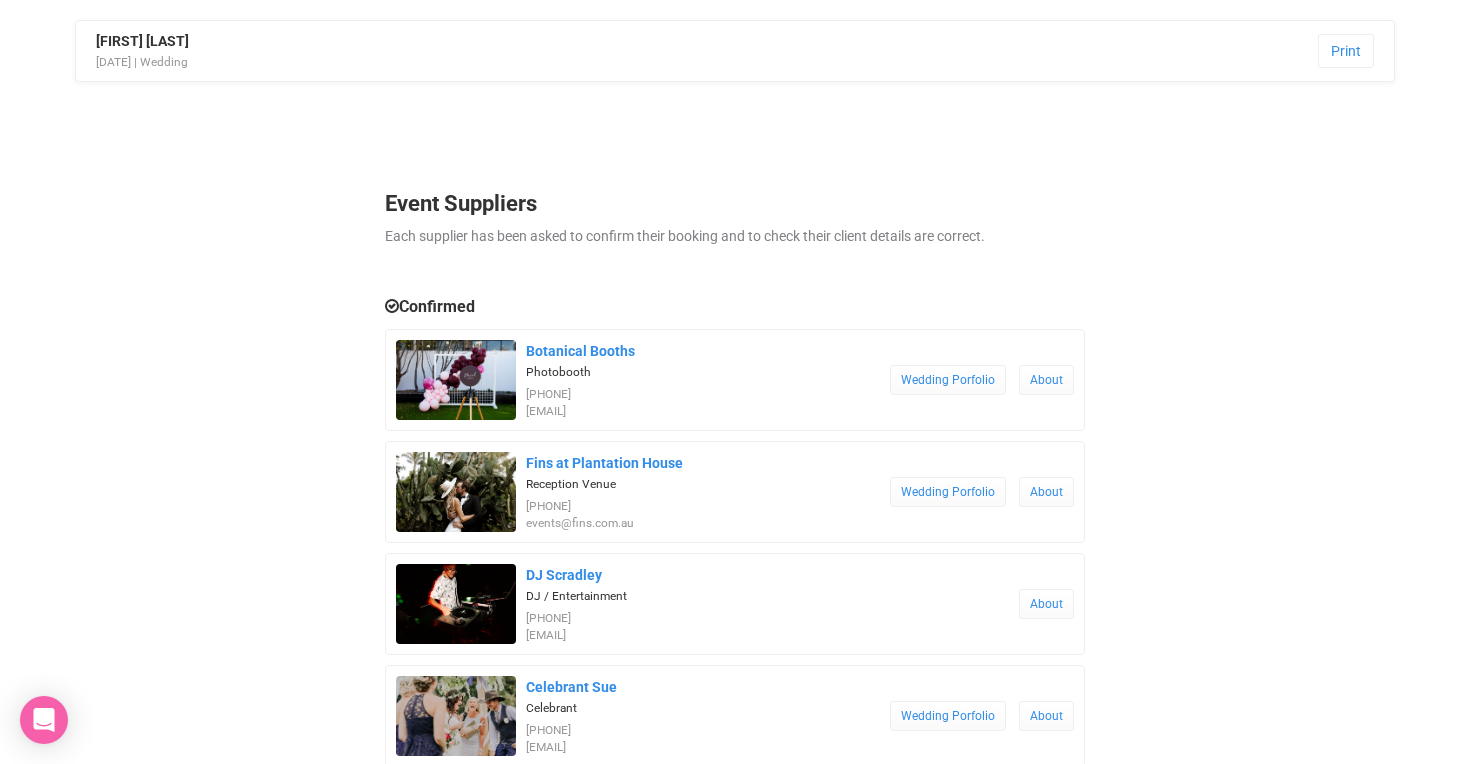 scroll, scrollTop: 0, scrollLeft: 0, axis: both 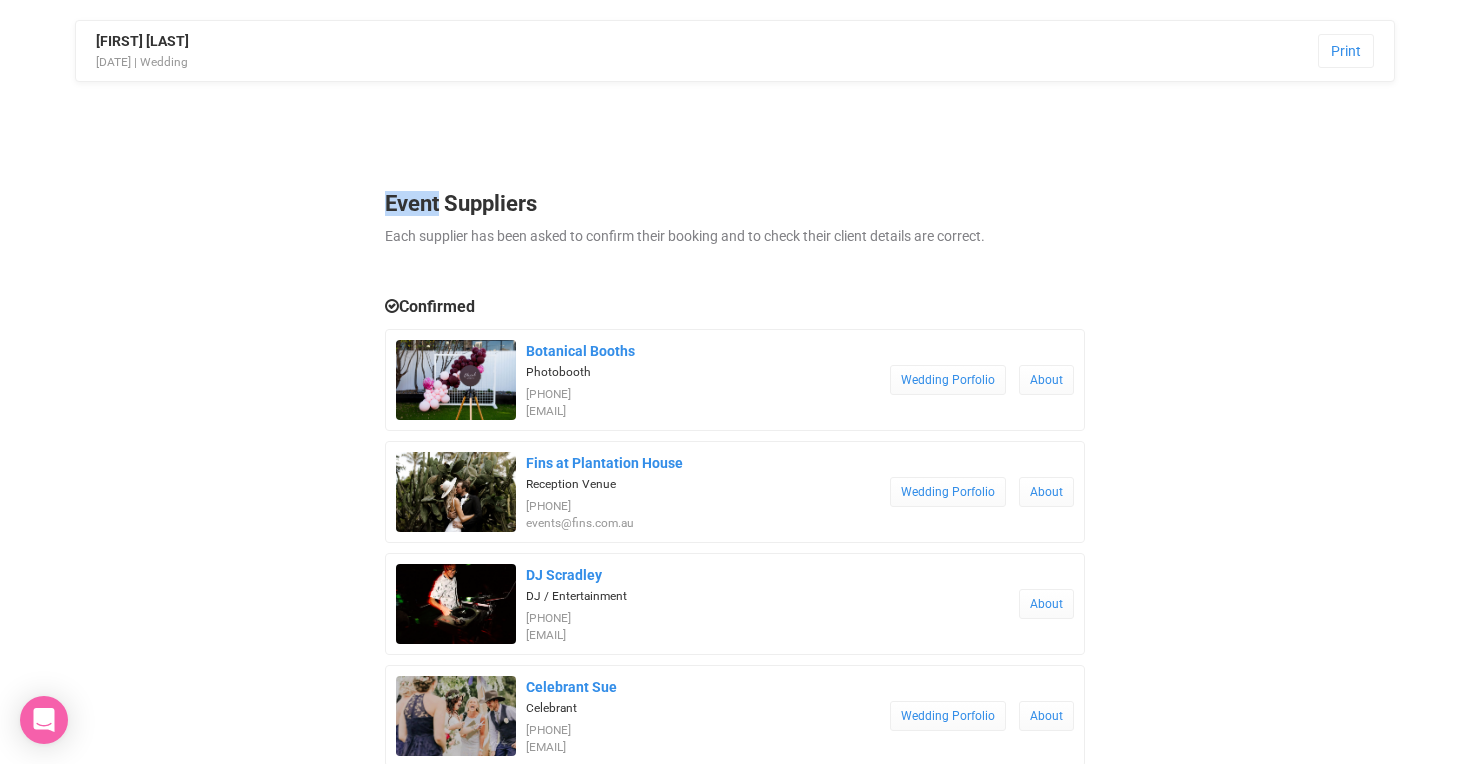 click on "Event Suppliers" at bounding box center (735, 204) 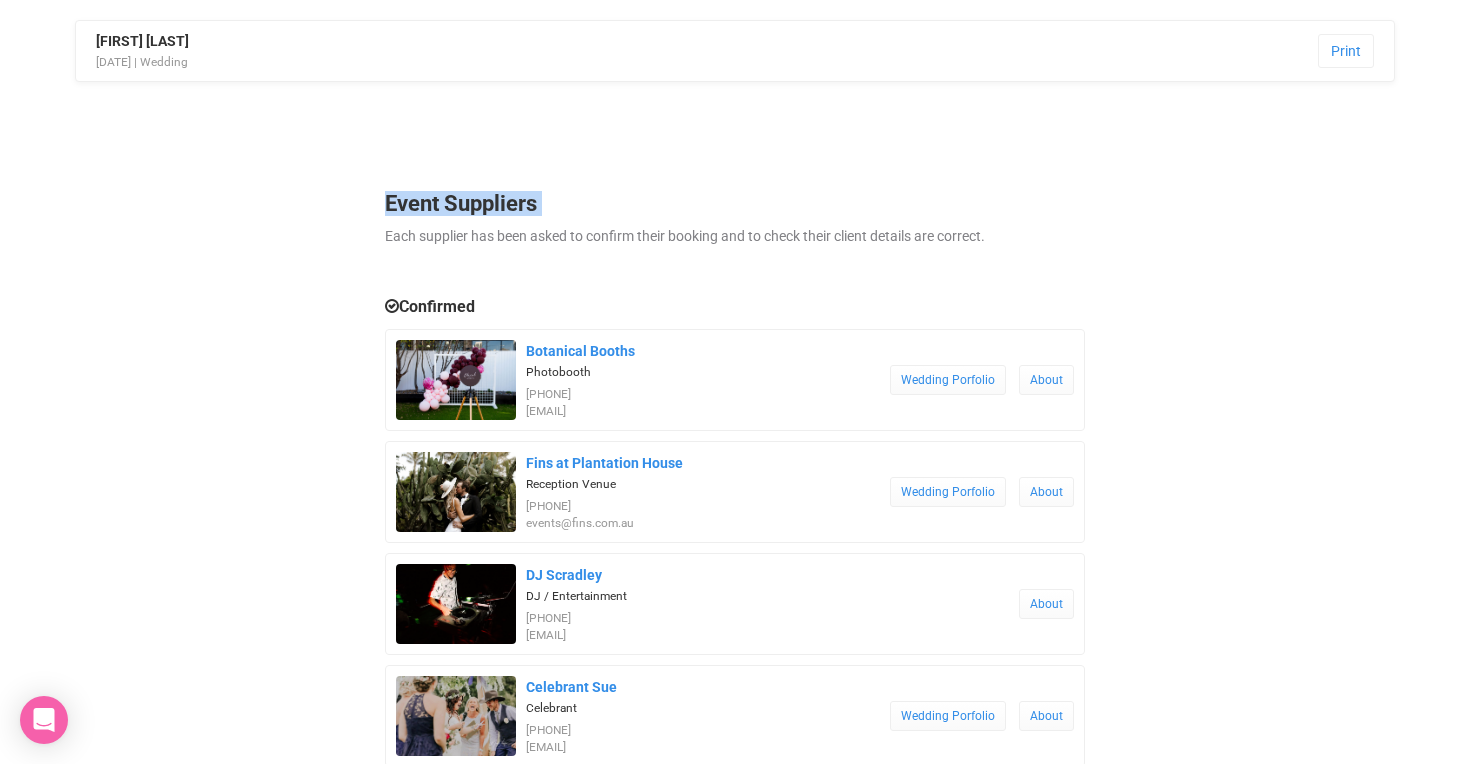 click on "Event Suppliers" at bounding box center [735, 204] 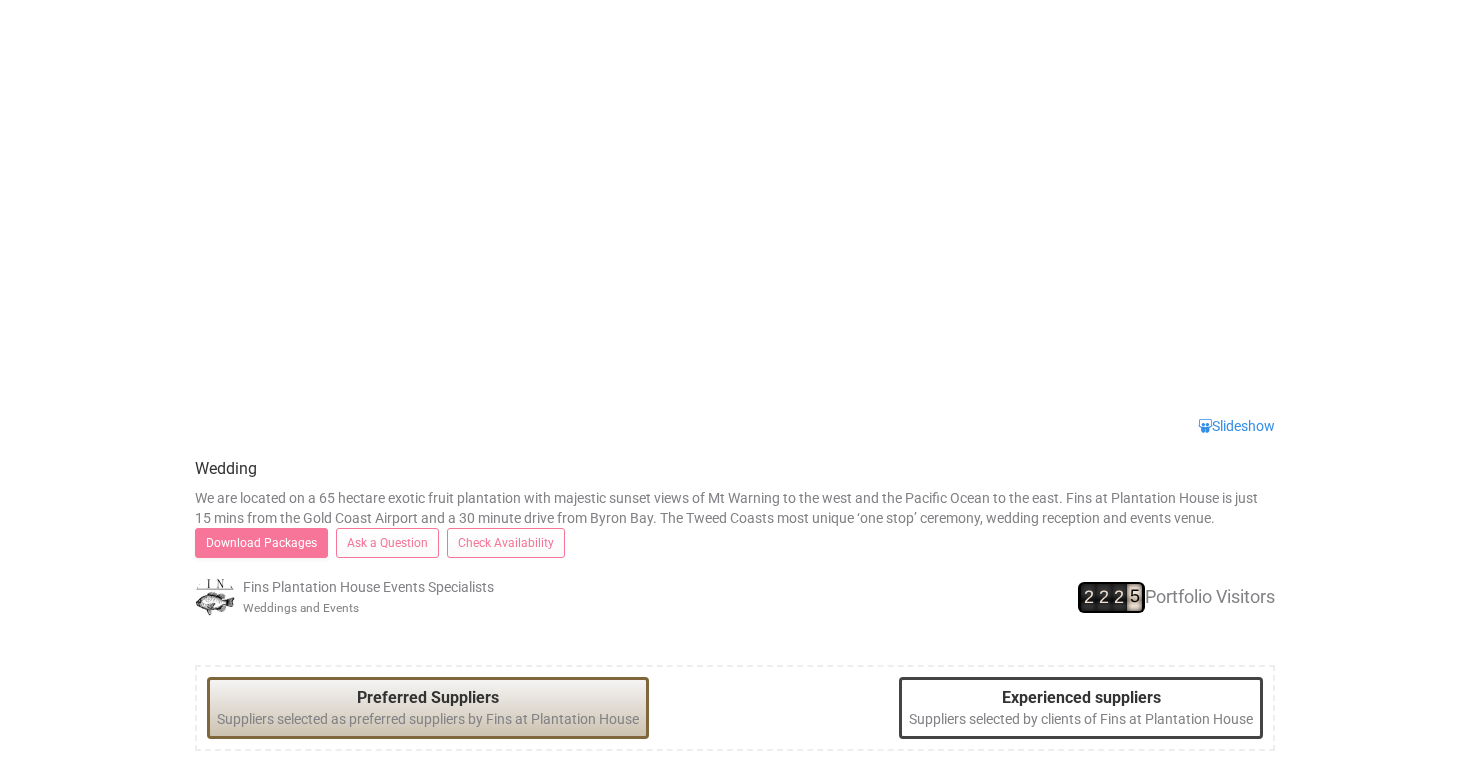 scroll, scrollTop: 191, scrollLeft: 0, axis: vertical 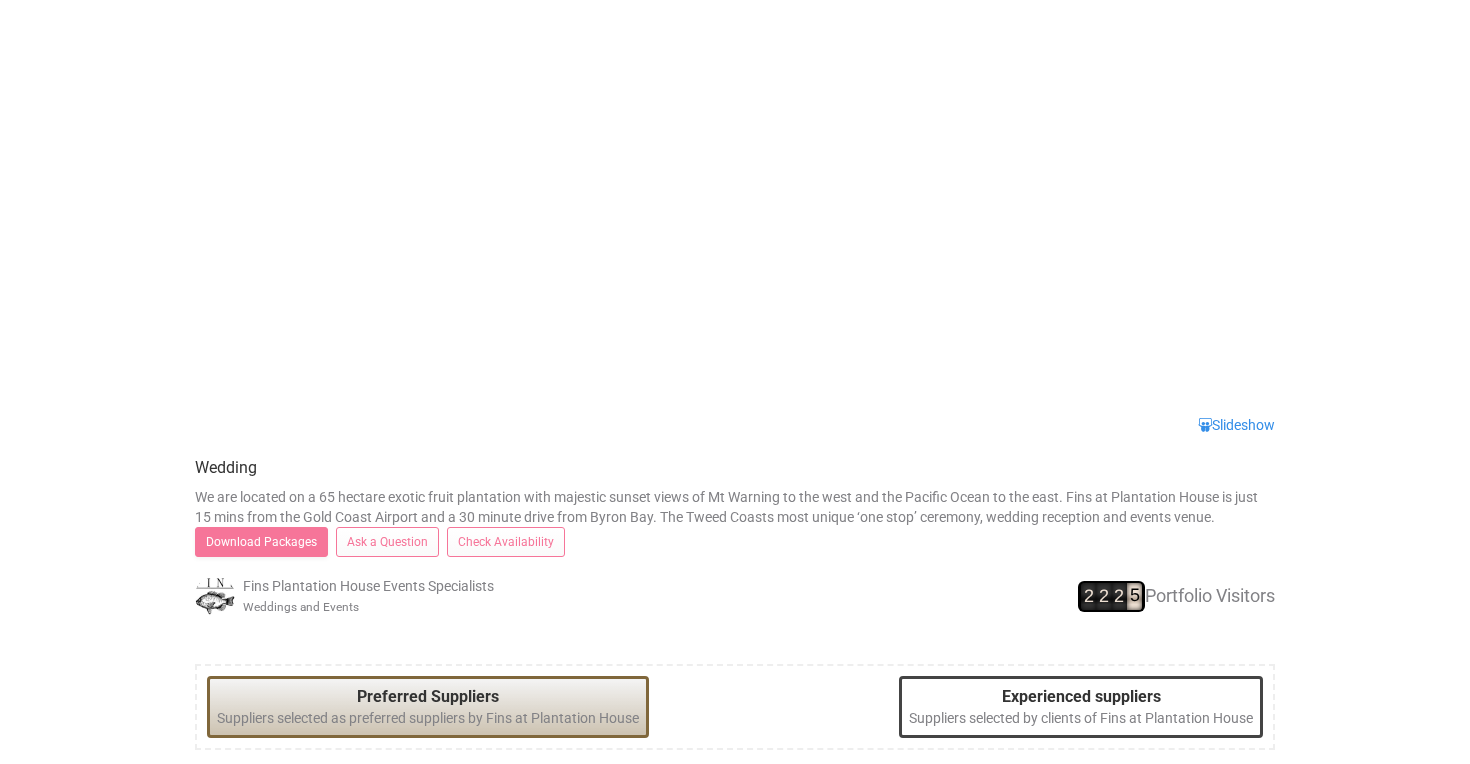 click on "Wedding
We are located on a 65 hectare exotic fruit plantation with majestic sunset views of Mt Warning to the west and the Pacific Ocean to the east. Fins at Plantation House is just 15 mins from the Gold Coast Airport and a 30 minute drive from Byron Bay. The Tweed Coasts most unique ‘one stop’ ceremony, wedding reception and events venue.
Download Packages
Ask a Question
Check Availability
Fins Plantation House Events Specialists
Weddings and Events
8 0 1 2 8 0 1 2 3 4 5 6 7 8 9 0 1 2 3 4 5 6 7 8 9 0 1 2 8 0 8 5 3 1 8 6 4 1 9 7 4 2 0 7 5 2 0 8 5 3 1 8 6 4 1 9 7 4 2 8 0 1 2 3 5 6 7 8 9 0 1 3 4 5 6 7 8 0 1 2 3 4 5 6 8 9 0 1 2 3 4 6 7 8 9 0 1 3 4 5 6 7 8 9 5  Portfolio Visitors" at bounding box center [735, 535] 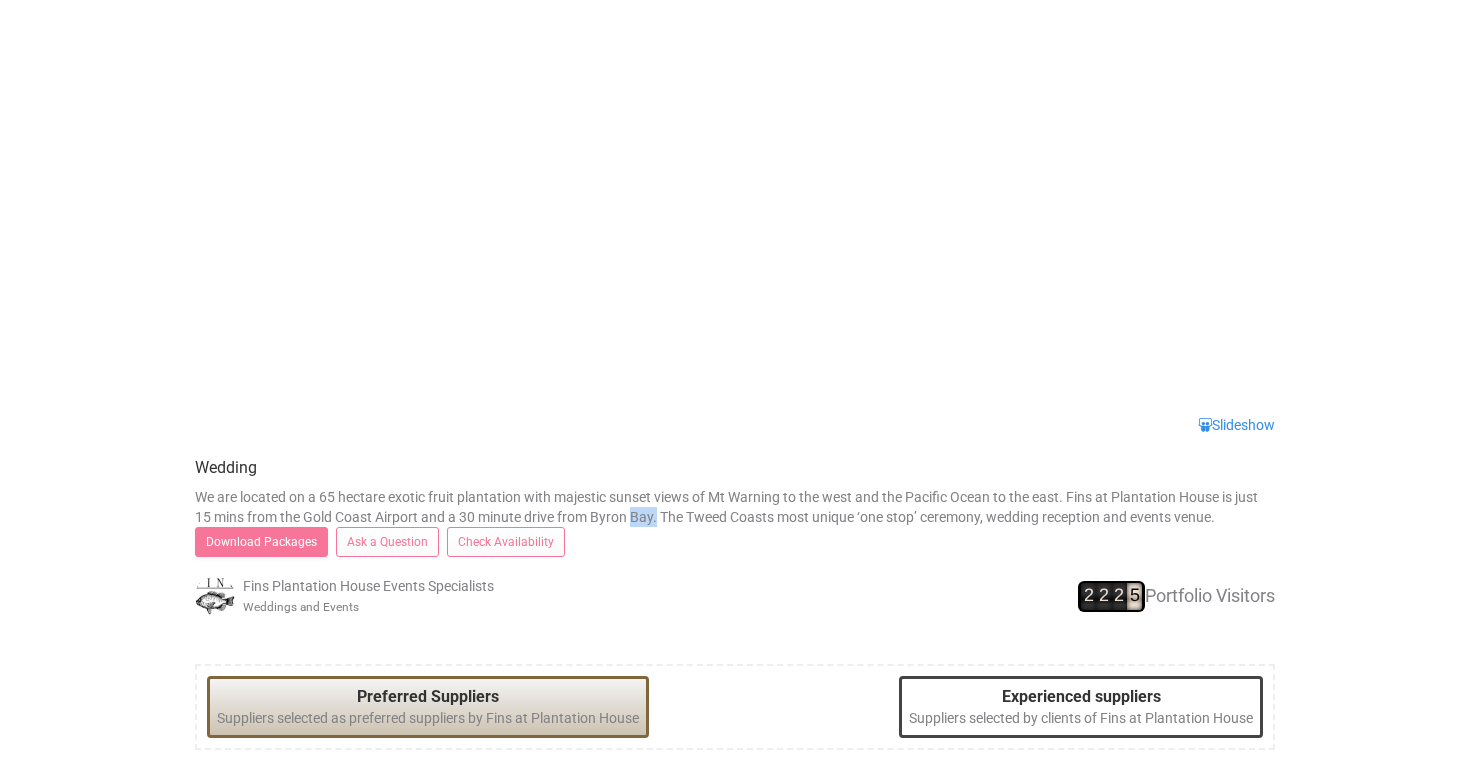 click on "Wedding
We are located on a 65 hectare exotic fruit plantation with majestic sunset views of Mt Warning to the west and the Pacific Ocean to the east. Fins at Plantation House is just 15 mins from the Gold Coast Airport and a 30 minute drive from Byron Bay. The Tweed Coasts most unique ‘one stop’ ceremony, wedding reception and events venue.
Download Packages
Ask a Question
Check Availability
Fins Plantation House Events Specialists
Weddings and Events
8 2 8 2 8 2 8 5  Portfolio Visitors" at bounding box center [735, 535] 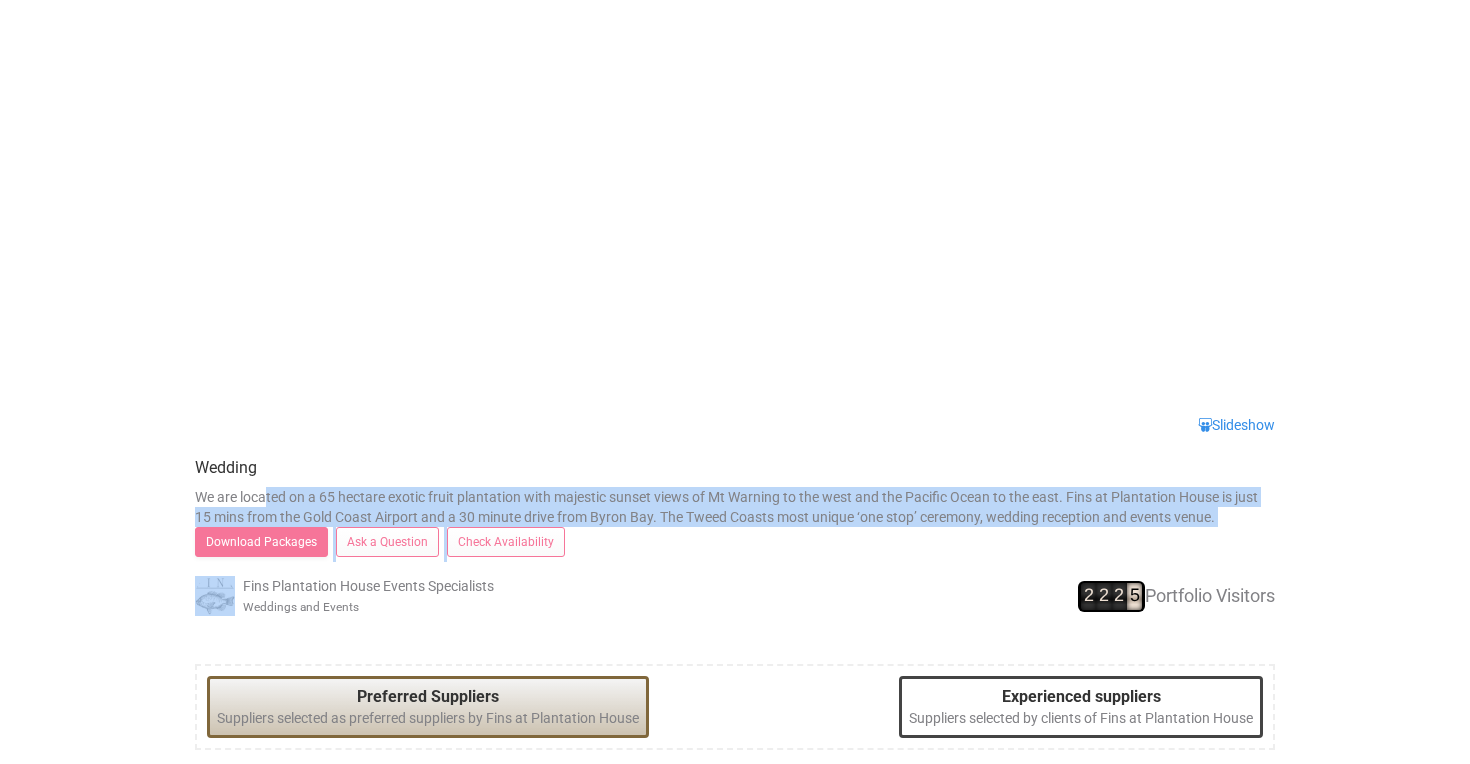 click on "Wedding
We are located on a 65 hectare exotic fruit plantation with majestic sunset views of Mt Warning to the west and the Pacific Ocean to the east. Fins at Plantation House is just 15 mins from the Gold Coast Airport and a 30 minute drive from Byron Bay. The Tweed Coasts most unique ‘one stop’ ceremony, wedding reception and events venue.
Download Packages
Ask a Question
Check Availability
Fins Plantation House Events Specialists
Weddings and Events
8 2 8 2 8 2 8 5  Portfolio Visitors" at bounding box center (735, 535) 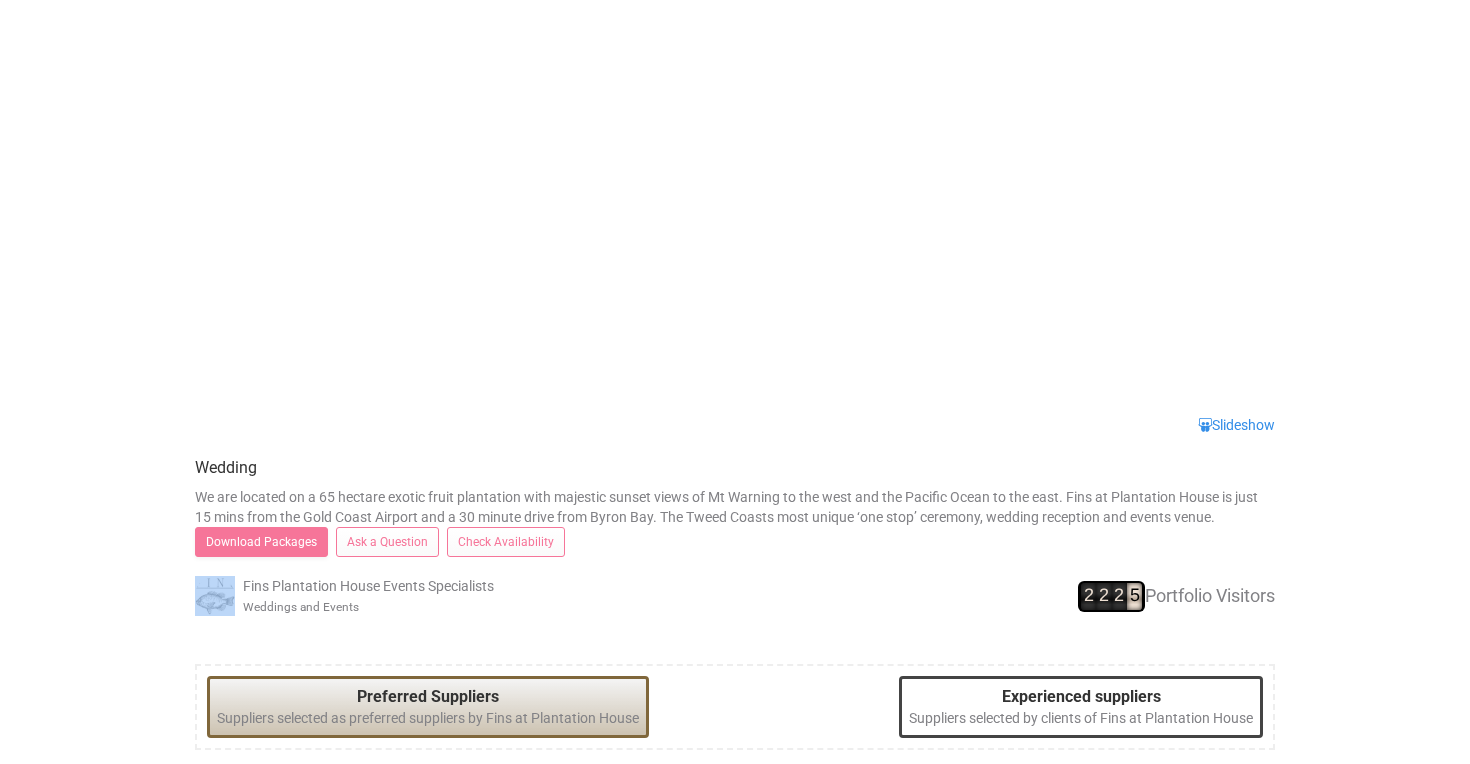click on "Wedding
We are located on a 65 hectare exotic fruit plantation with majestic sunset views of Mt Warning to the west and the Pacific Ocean to the east. Fins at Plantation House is just 15 mins from the Gold Coast Airport and a 30 minute drive from Byron Bay. The Tweed Coasts most unique ‘one stop’ ceremony, wedding reception and events venue.
Download Packages
Ask a Question
Check Availability
Fins Plantation House Events Specialists
Weddings and Events
8 2 8 2 8 2 8 5  Portfolio Visitors" at bounding box center (735, 535) 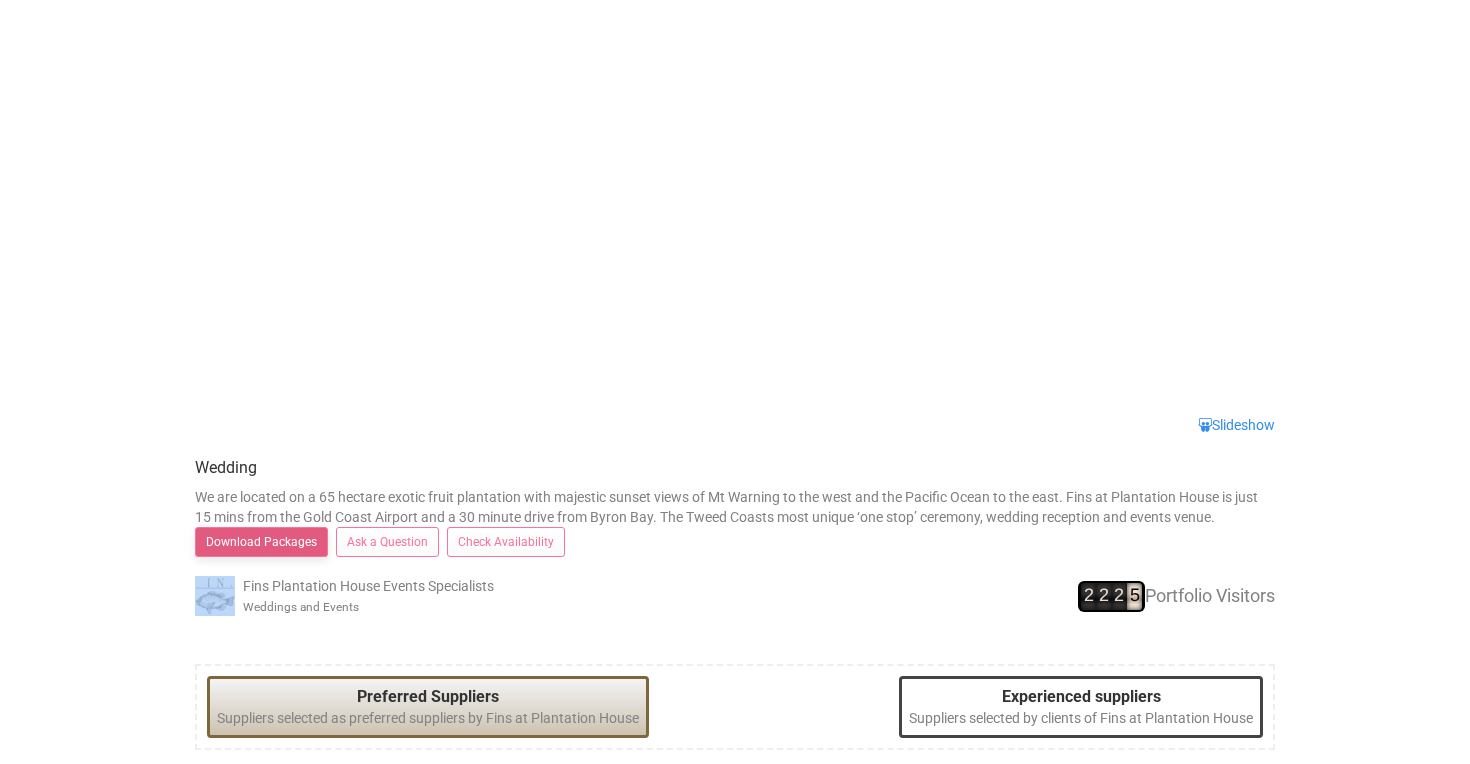 click on "Download Packages" at bounding box center (261, 542) 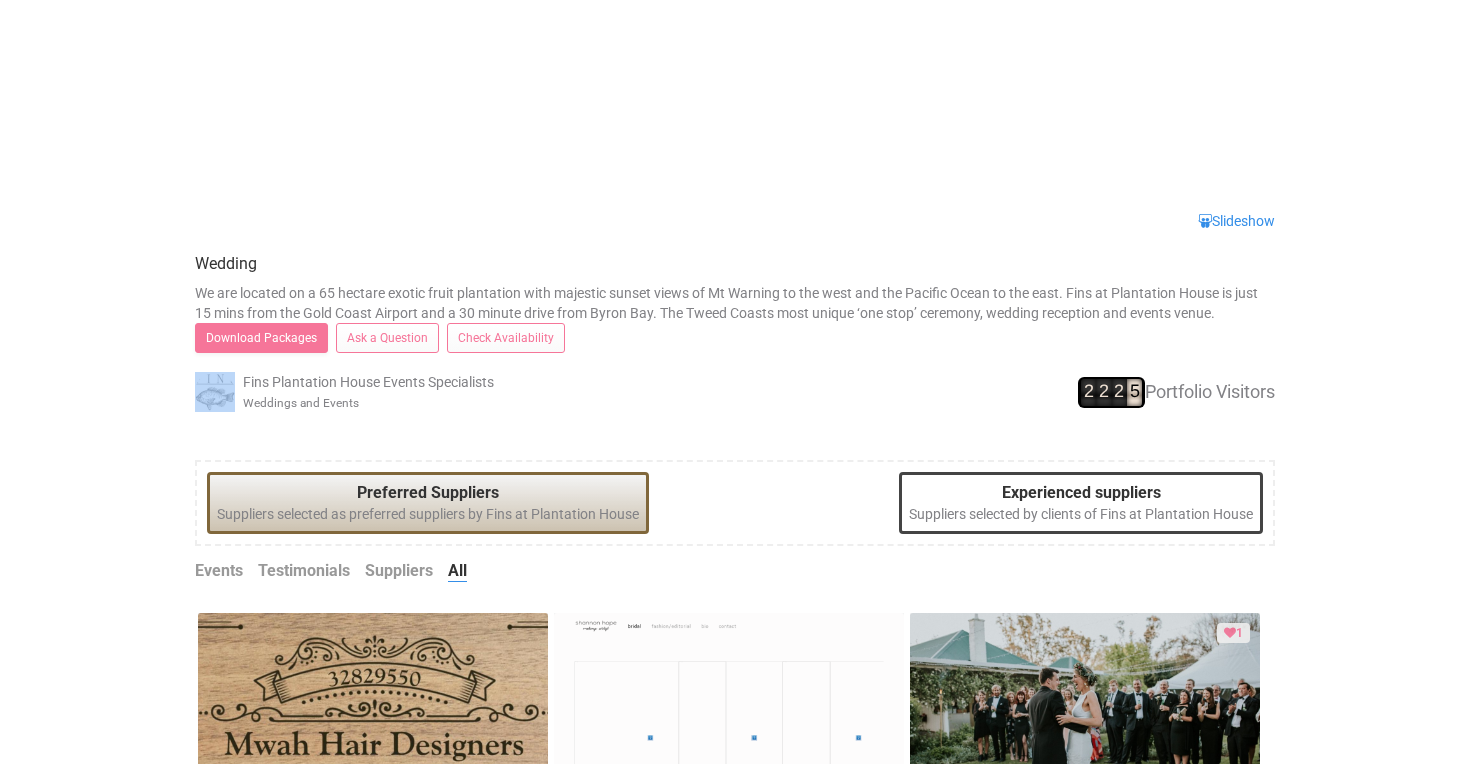 scroll, scrollTop: 395, scrollLeft: 0, axis: vertical 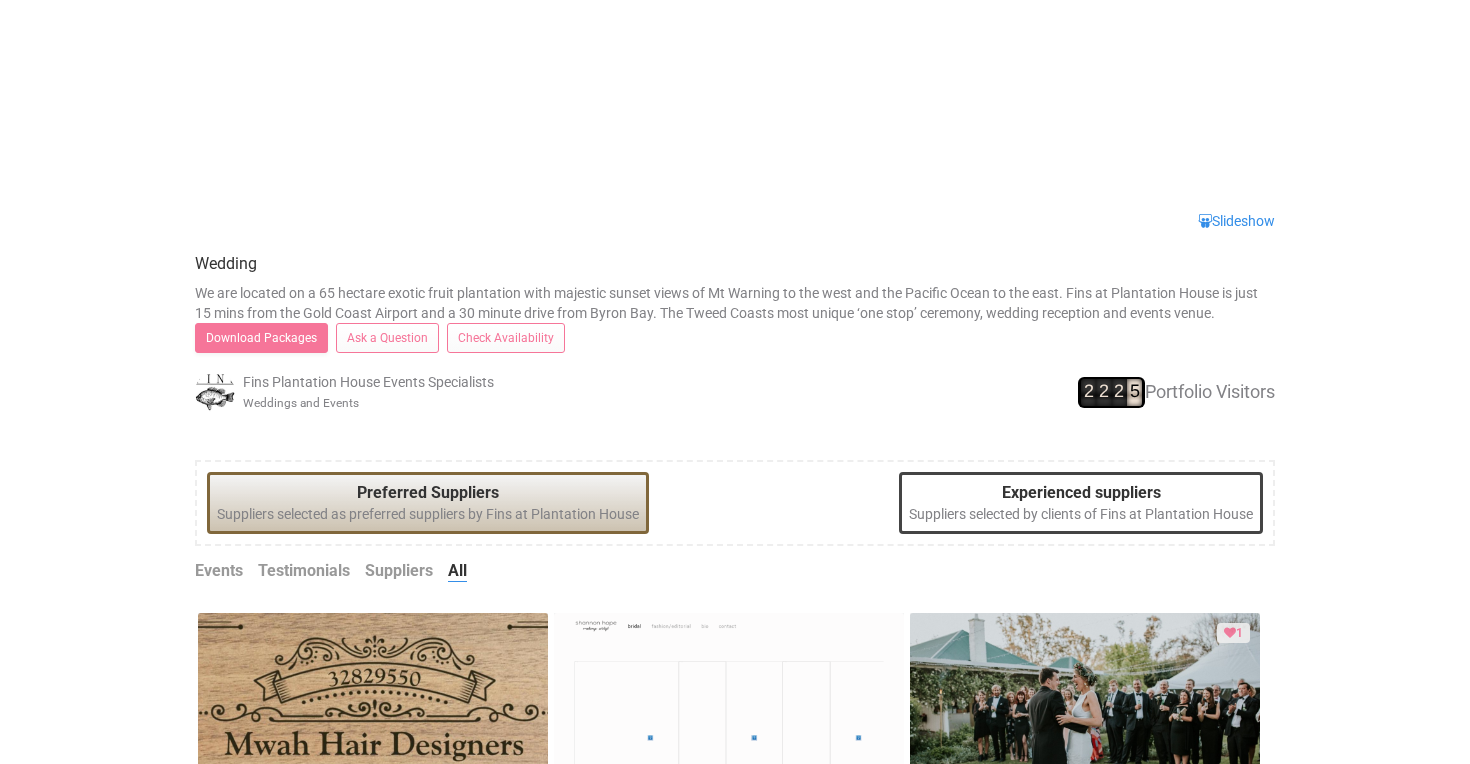click on "Preferred Suppliers
Suppliers selected as preferred suppliers by Fins at Plantation House" at bounding box center [428, 503] 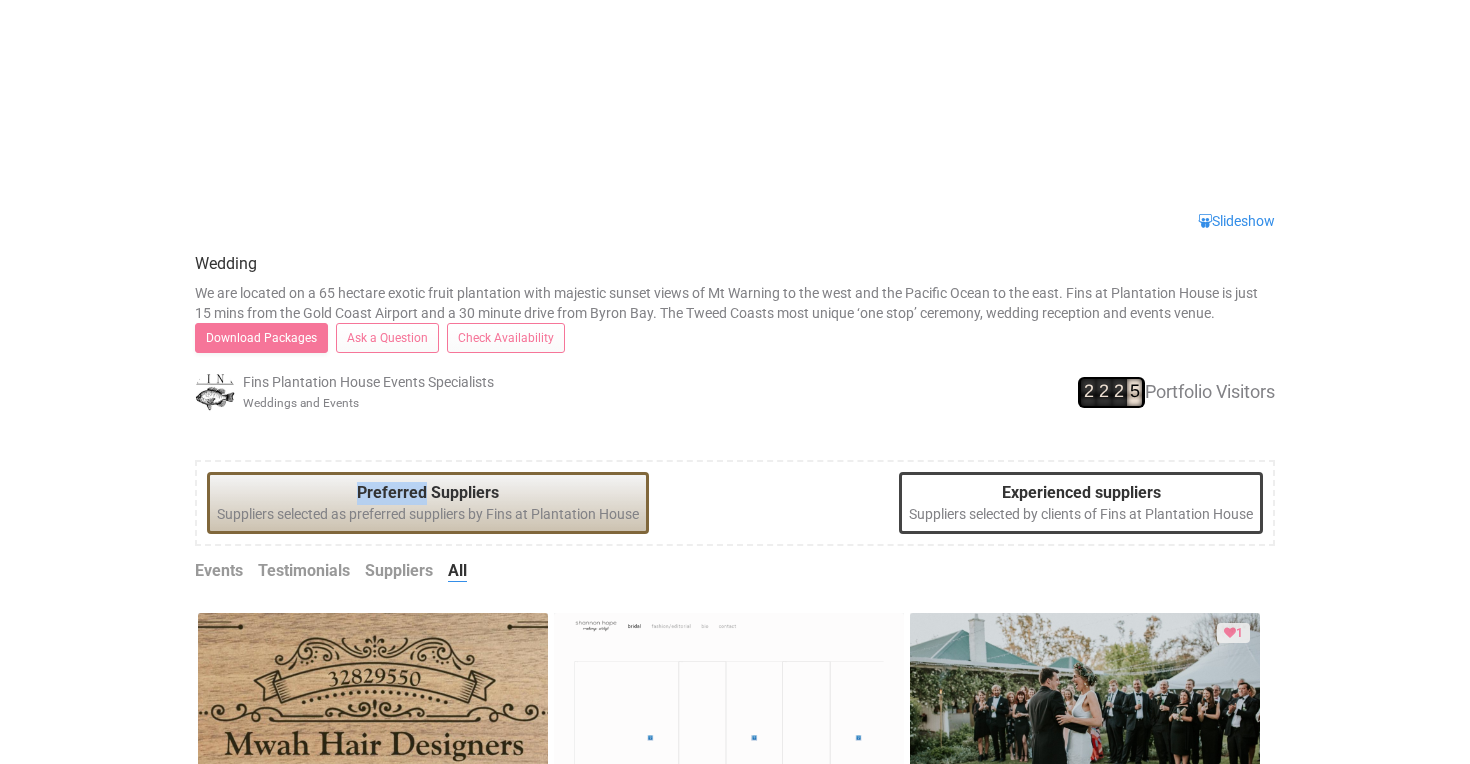 click on "Preferred Suppliers" at bounding box center (428, 493) 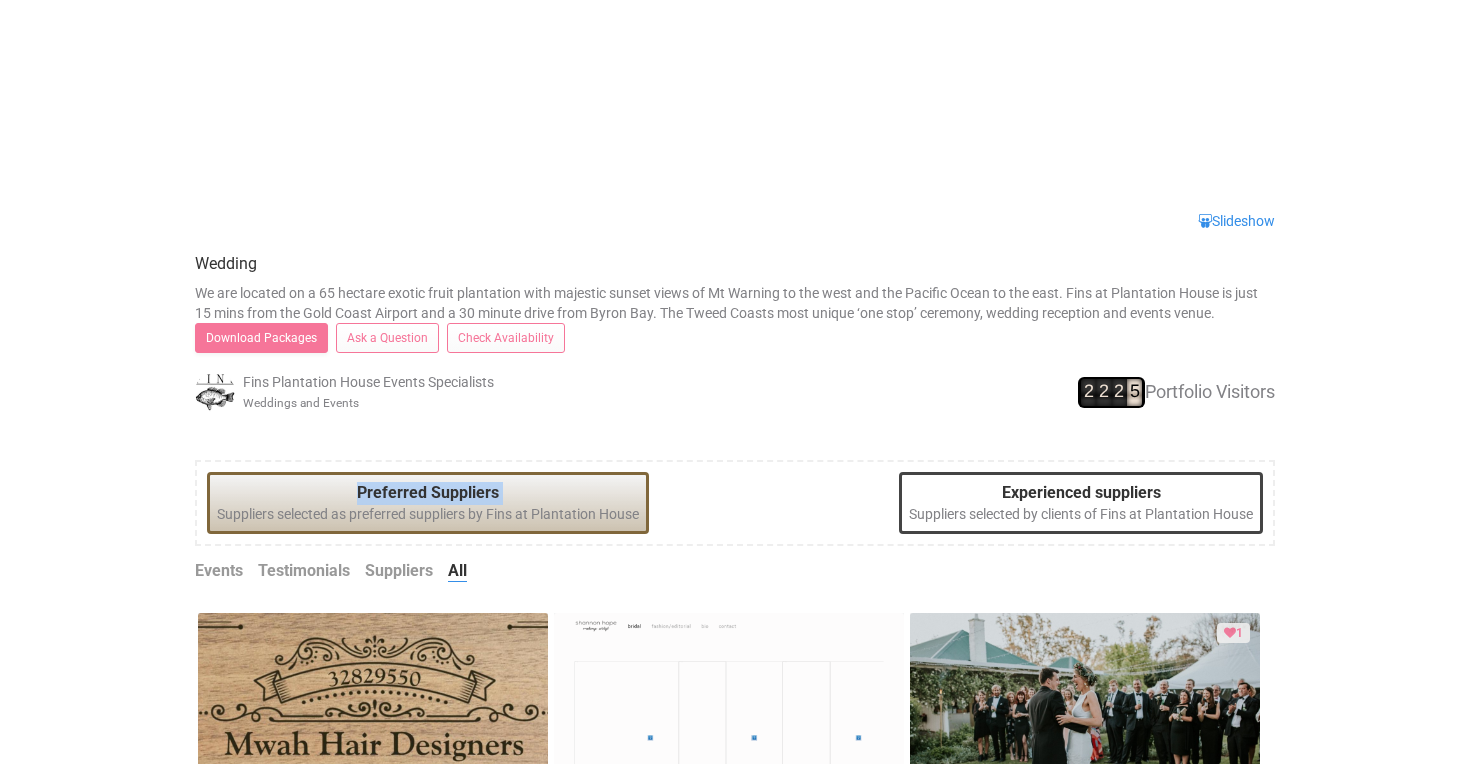 click on "Preferred Suppliers" at bounding box center [428, 493] 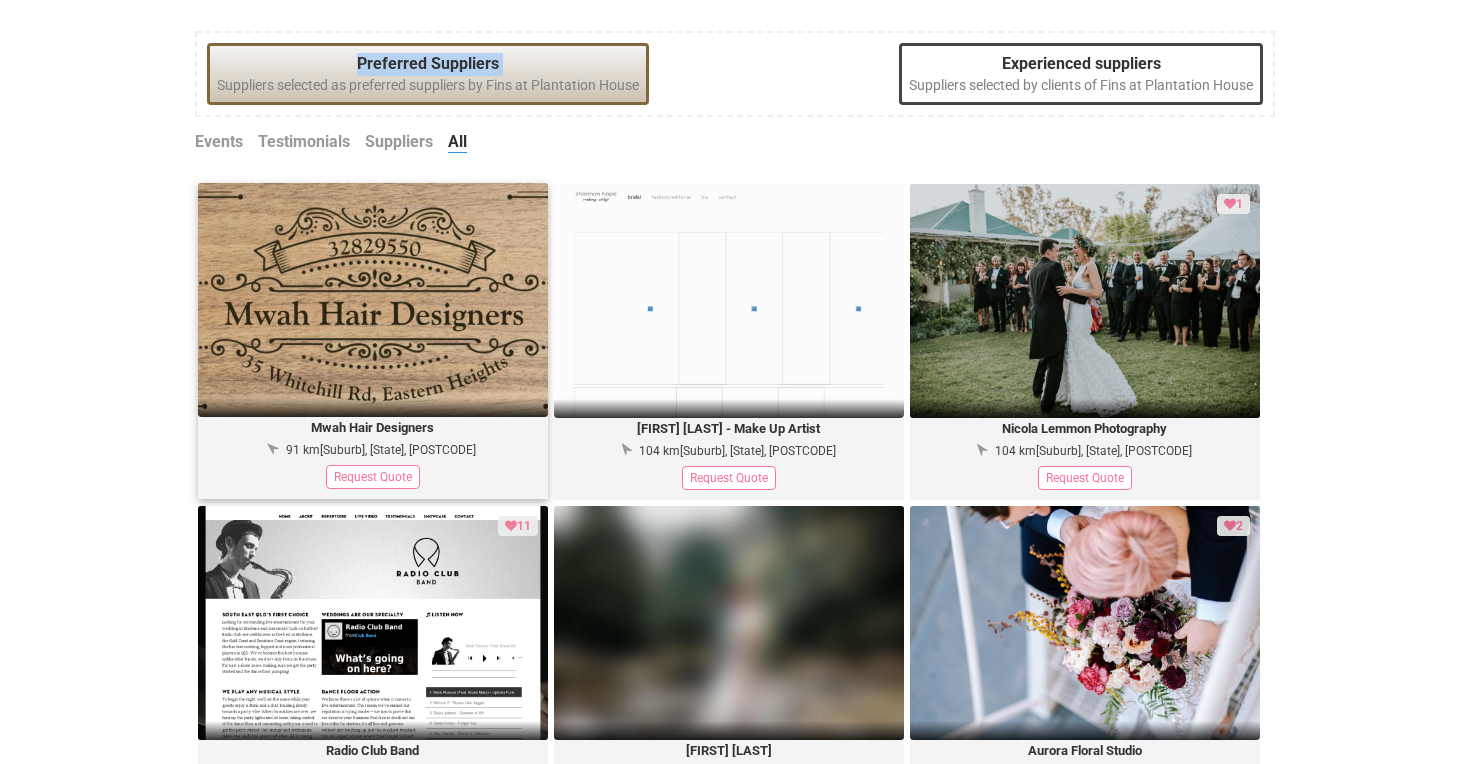 scroll, scrollTop: 820, scrollLeft: 0, axis: vertical 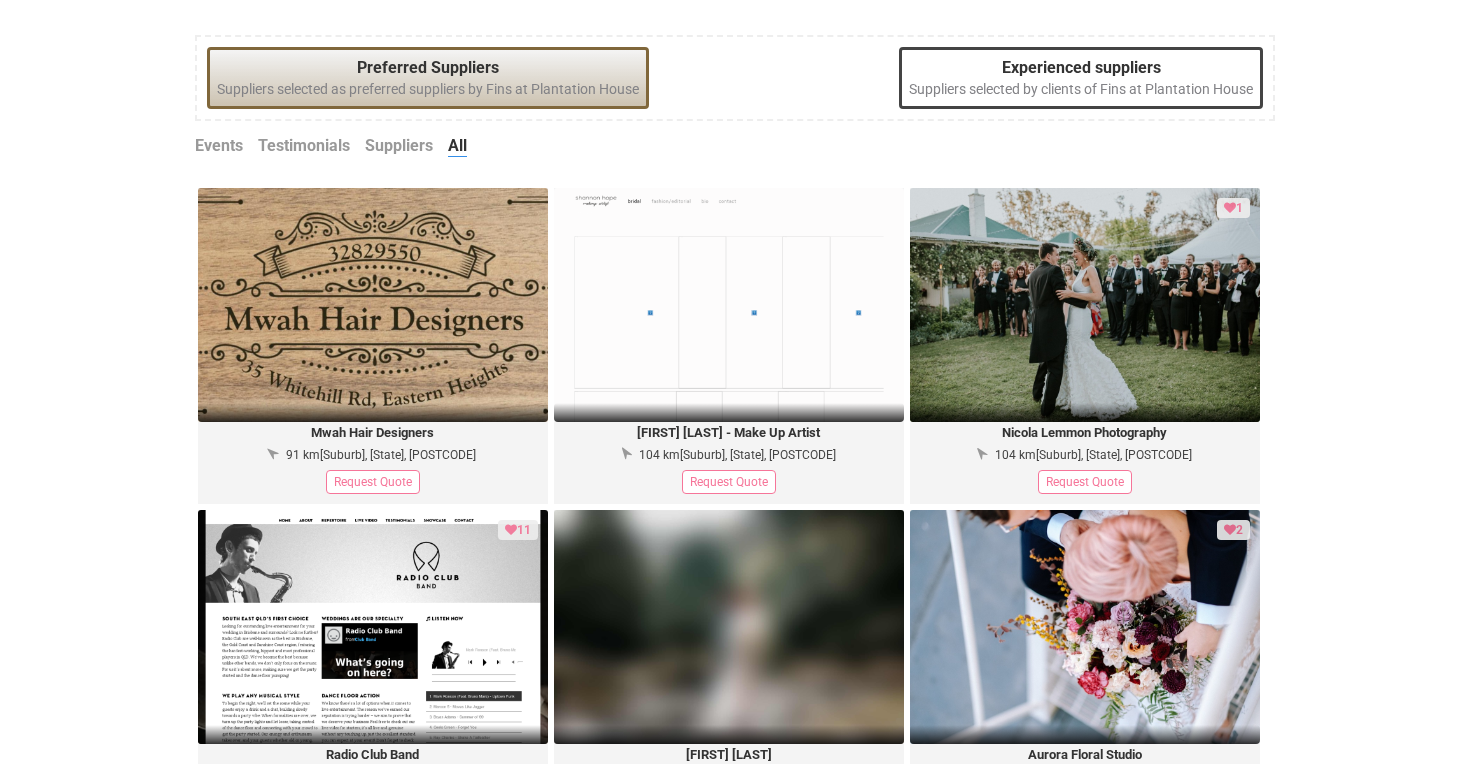 click on "Fins at Plantation House
Wedding
Share
Facebook
Pinterest
Twitter
https://app.yem.io/p/q40t/weddings
Copy link
Slideshow
Wedding
We are located on a 65 hectare exotic fruit plantation with majestic sunset views of Mt Warning to the west and the Pacific Ocean to the east. Fins at Plantation House is just 15 mins from the Gold Coast Airport and a 30 minute drive from Byron Bay. The Tweed Coasts most unique ‘one stop’ ceremony, wedding reception and events venue.
Download Packages
8" at bounding box center (735, 1306) 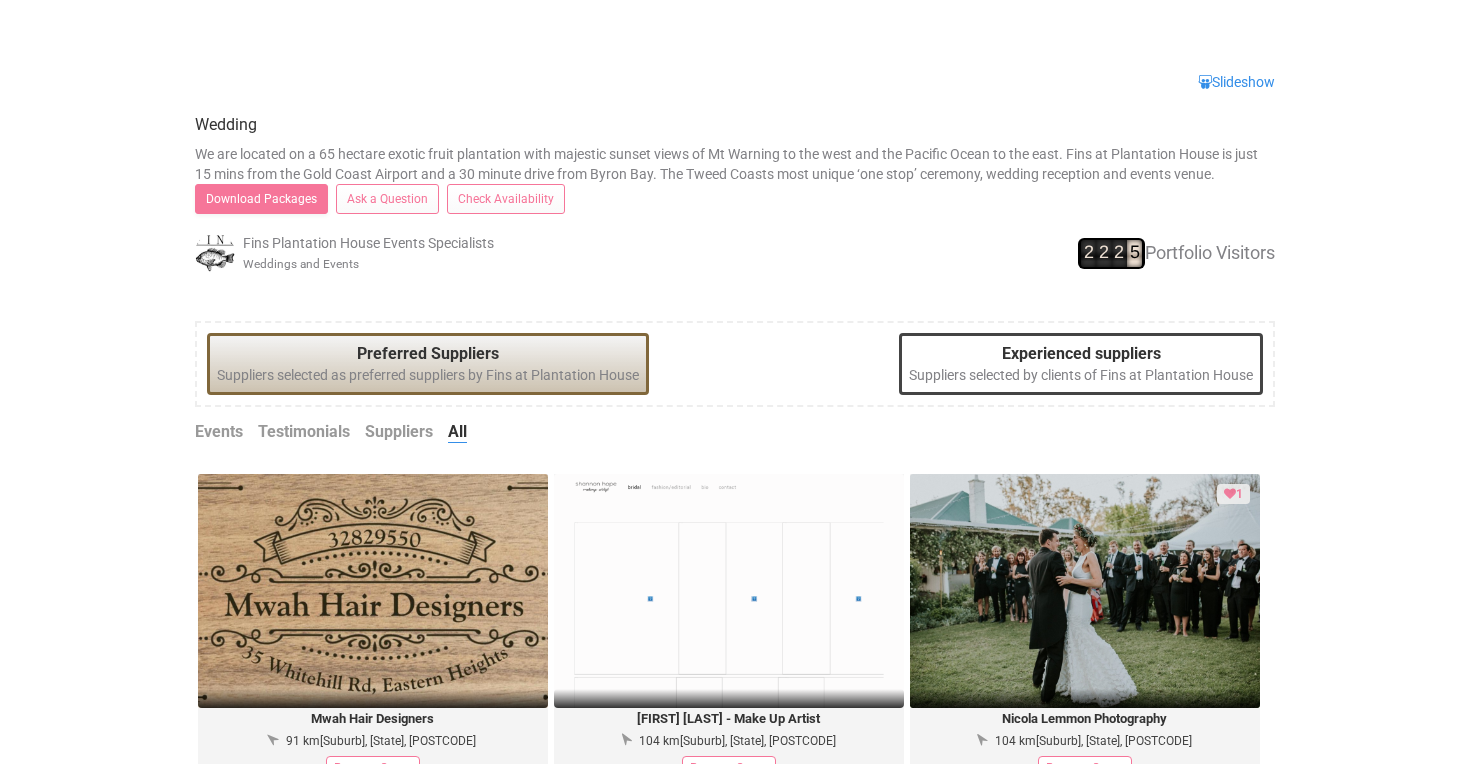 scroll, scrollTop: 523, scrollLeft: 0, axis: vertical 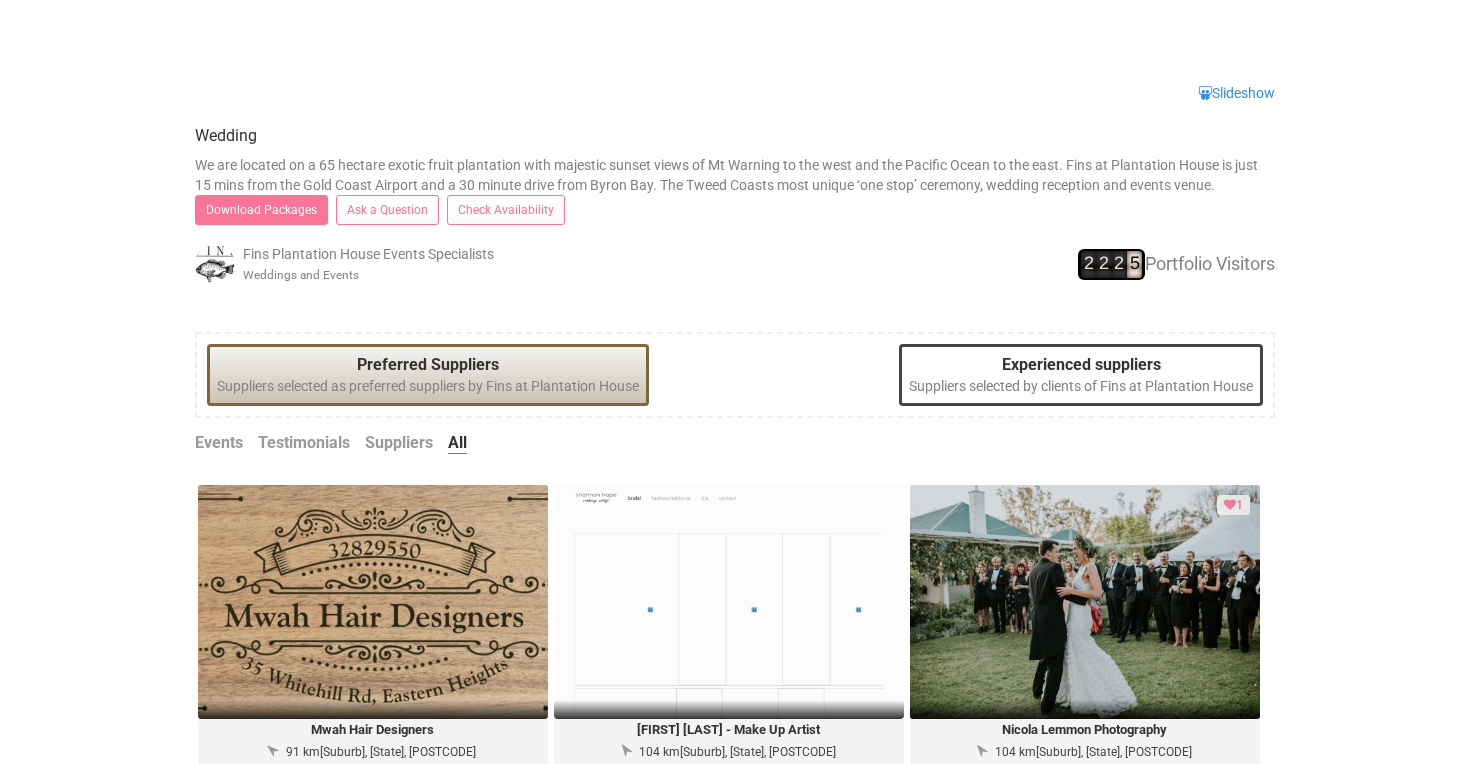 click on "Suppliers" at bounding box center [219, 443] 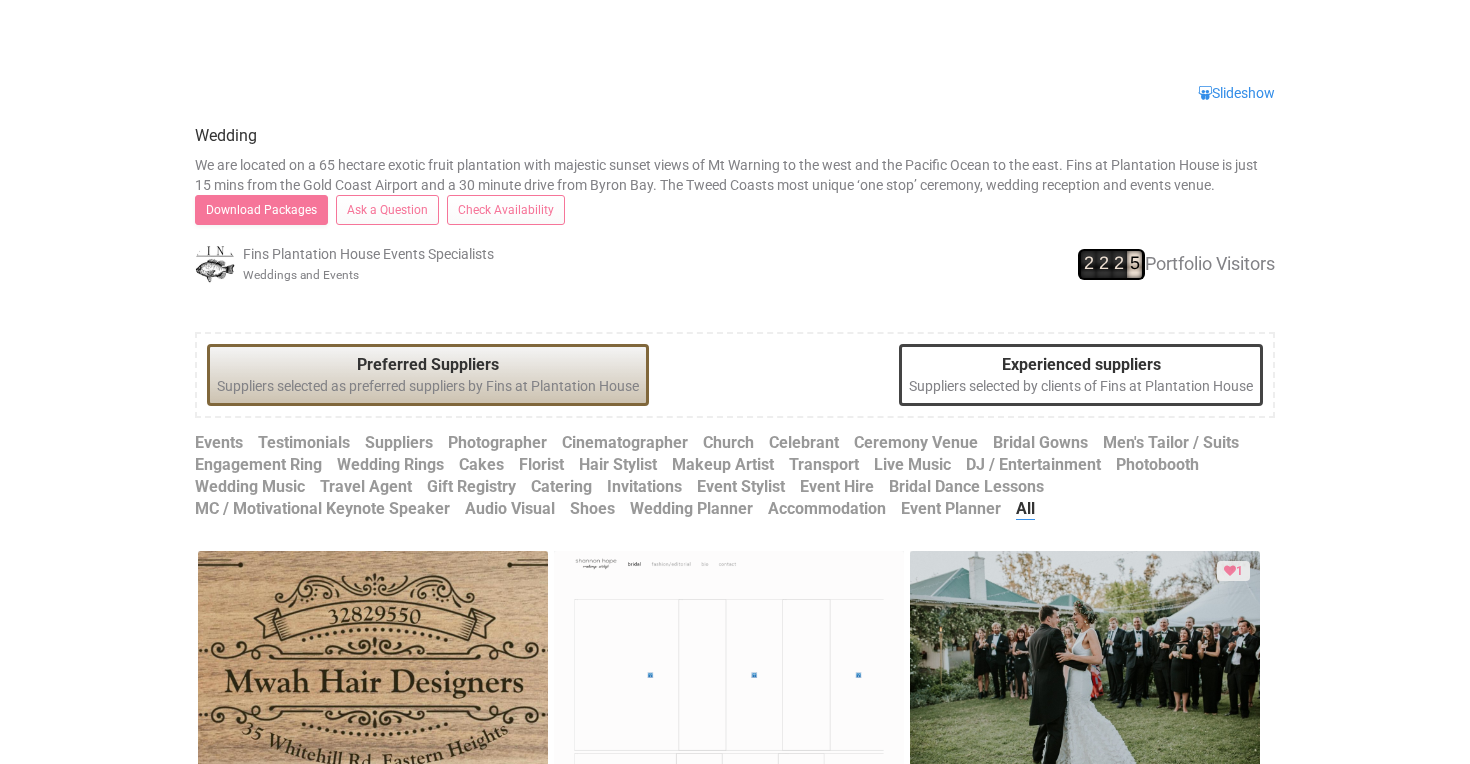 click on "Suppliers" at bounding box center [219, 443] 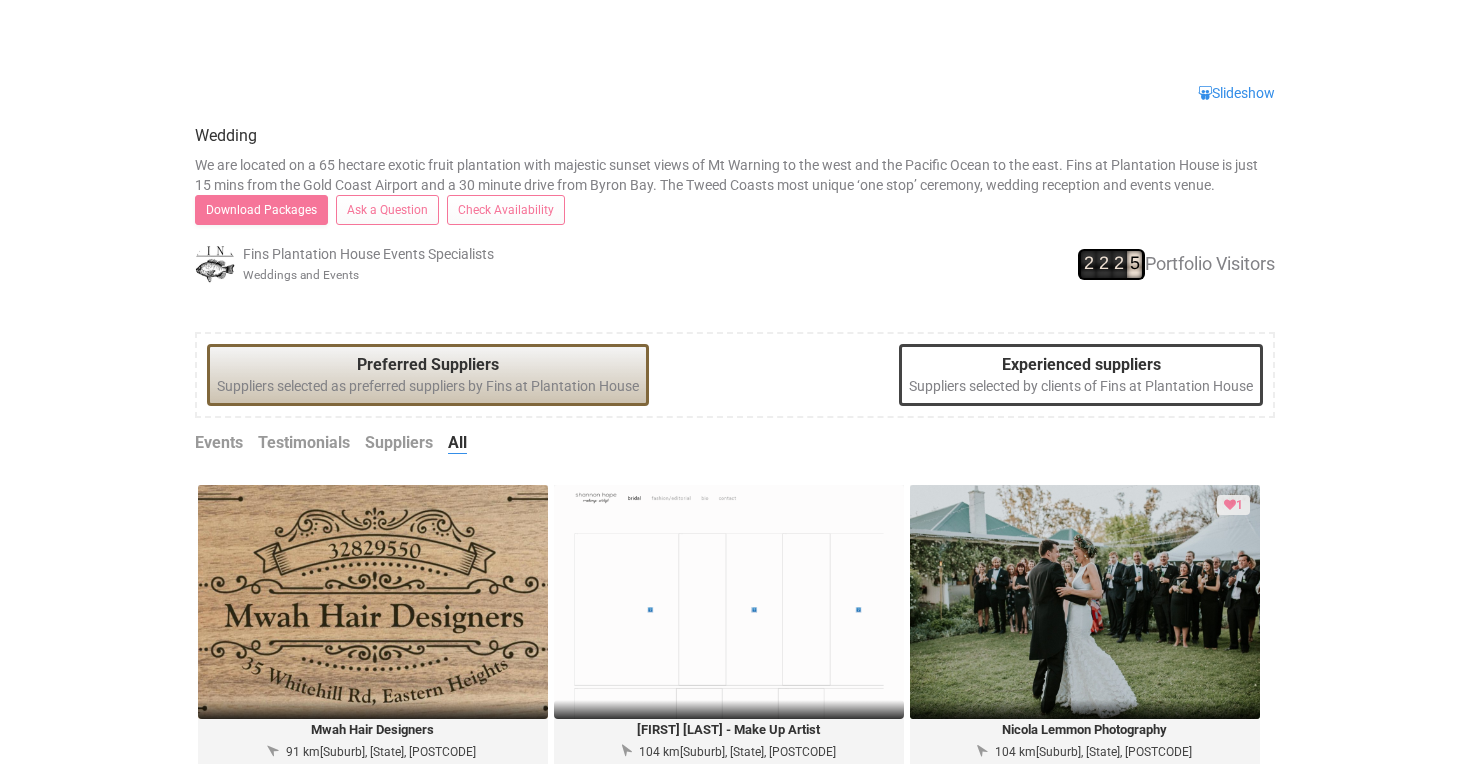 click on "Suppliers" at bounding box center [219, 443] 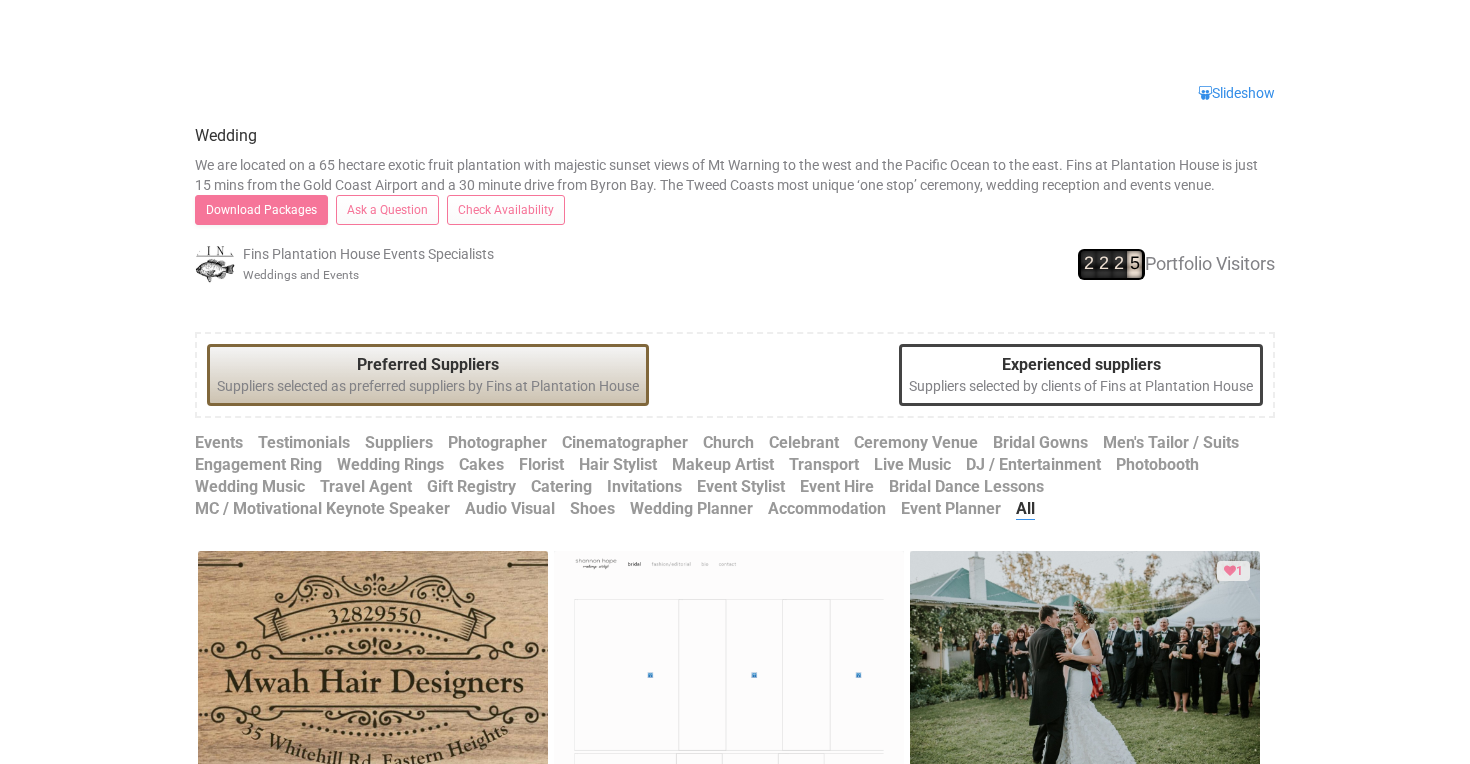 click on "Florist" at bounding box center (219, 443) 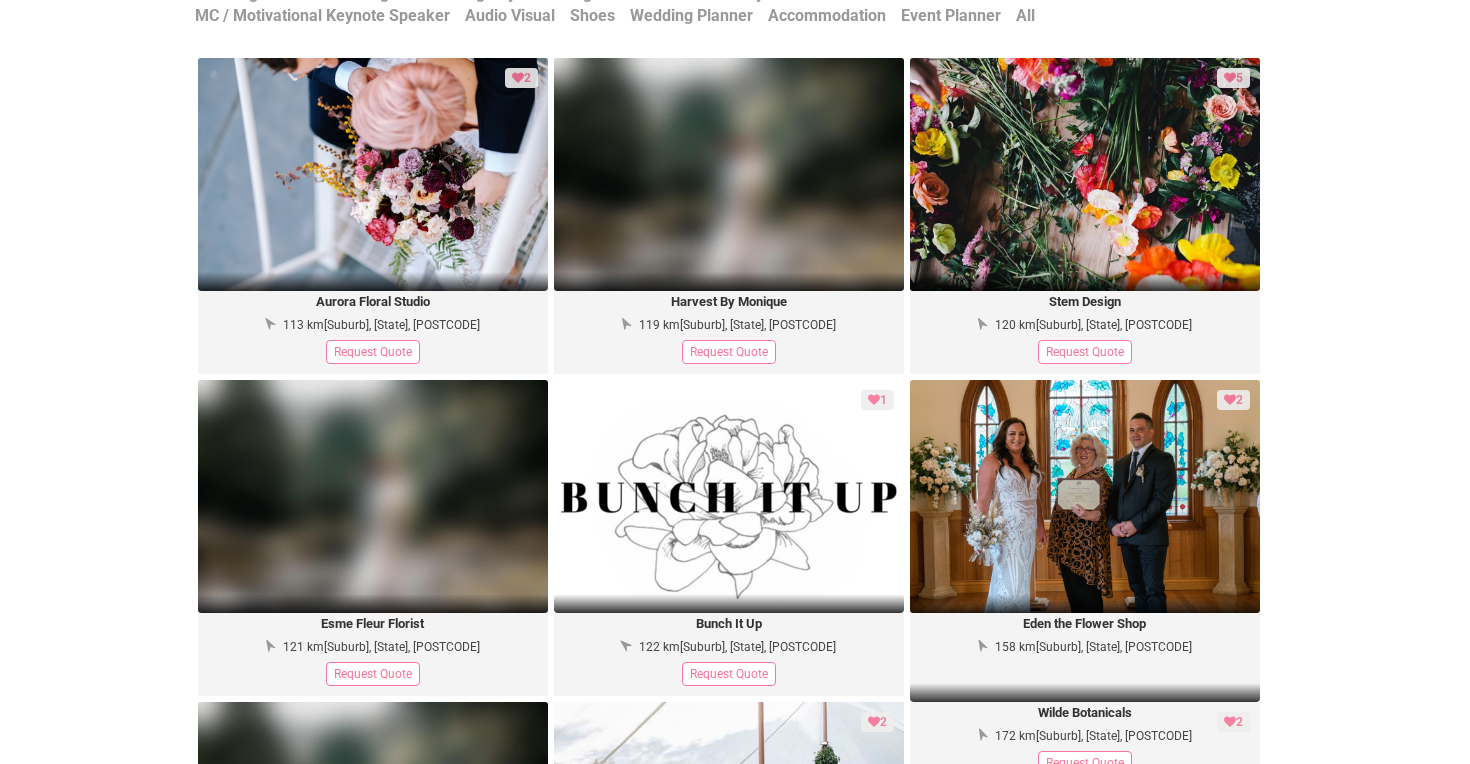 scroll, scrollTop: 898, scrollLeft: 0, axis: vertical 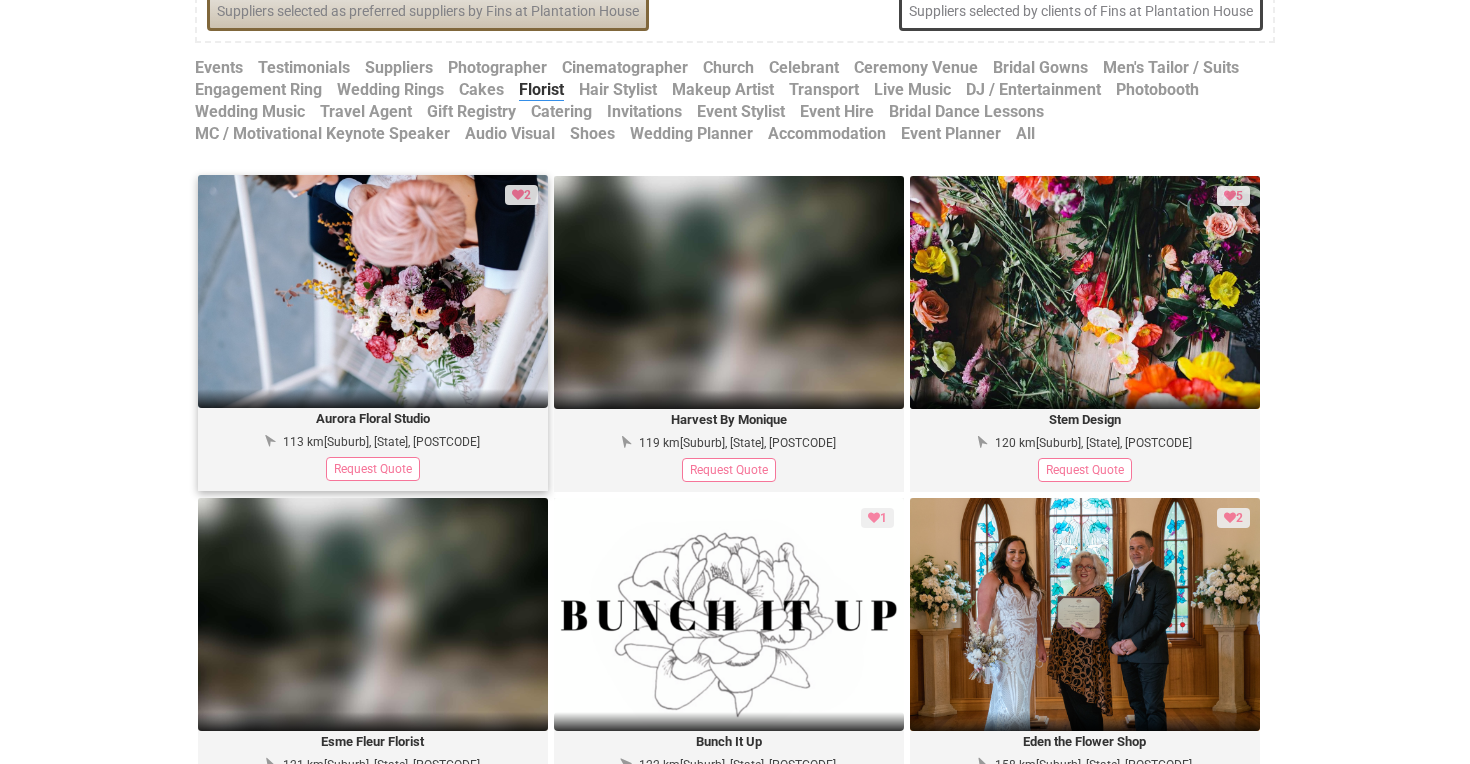 click at bounding box center (373, 292) 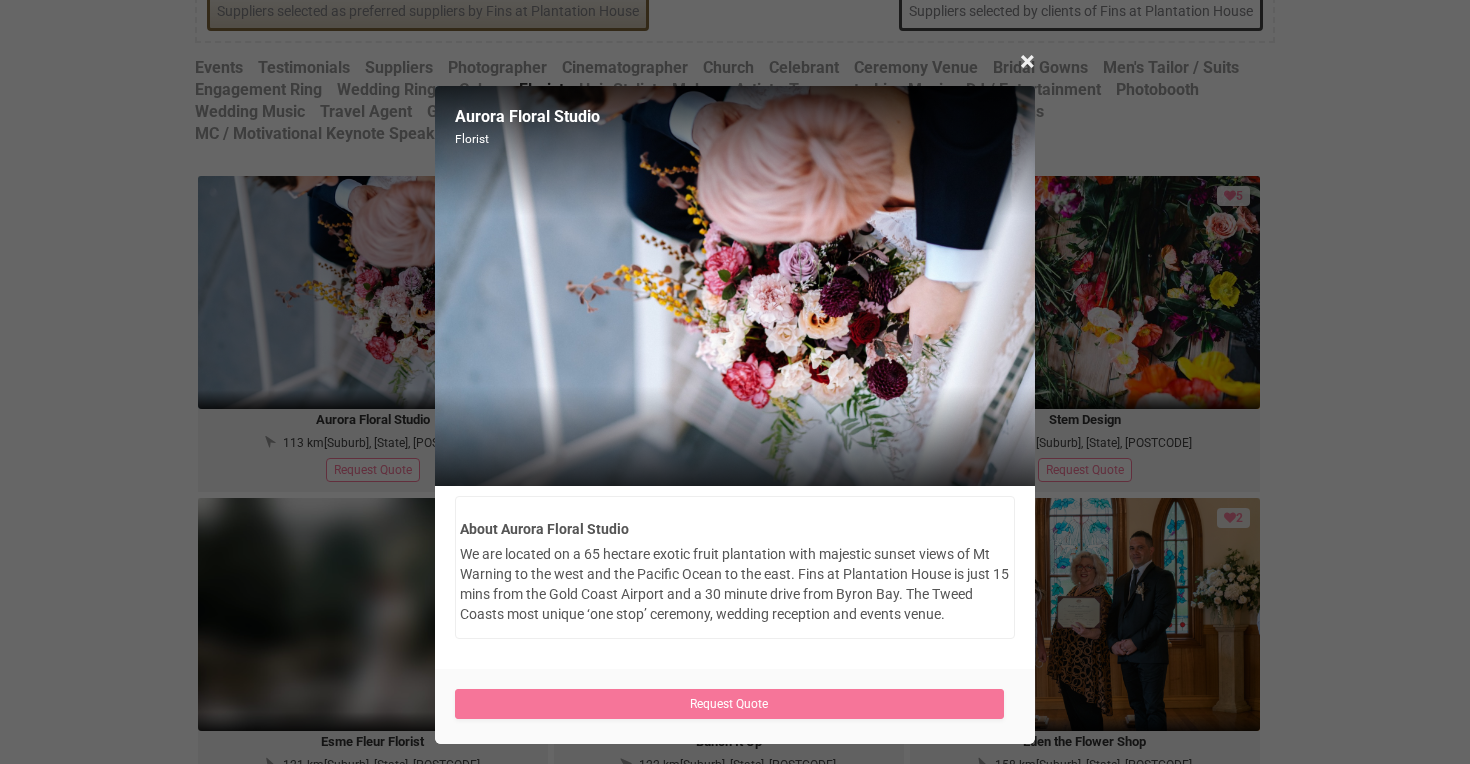 click on "We are located on a 65 hectare exotic fruit plantation with majestic sunset views of Mt Warning to the west and the Pacific Ocean to the east. Fins at Plantation House is just 15 mins from the Gold Coast Airport and a 30 minute drive from Byron Bay. The Tweed Coasts most unique ‘one stop’ ceremony, wedding reception and events venue." at bounding box center (735, 584) 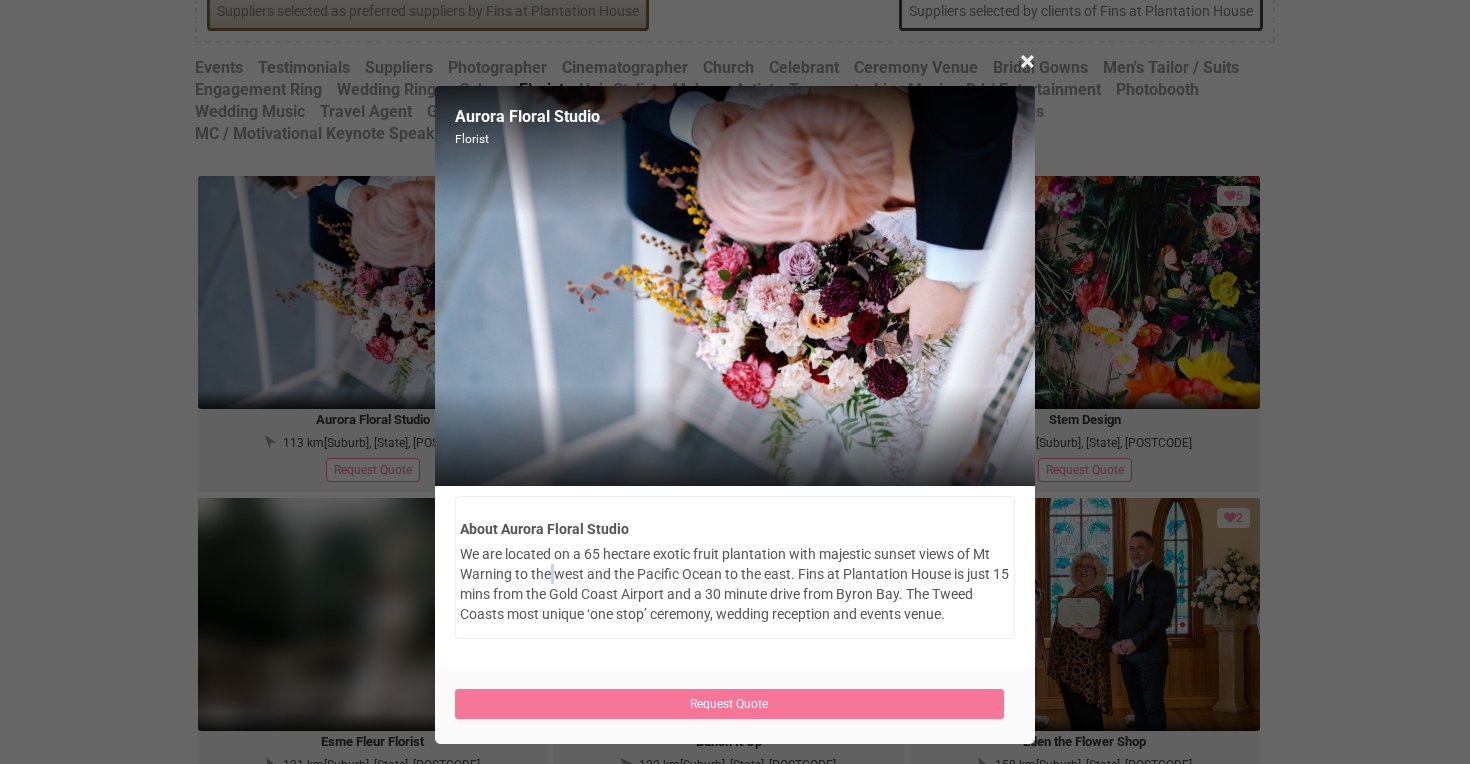 click on "We are located on a 65 hectare exotic fruit plantation with majestic sunset views of Mt Warning to the west and the Pacific Ocean to the east. Fins at Plantation House is just 15 mins from the Gold Coast Airport and a 30 minute drive from Byron Bay. The Tweed Coasts most unique ‘one stop’ ceremony, wedding reception and events venue." at bounding box center (735, 584) 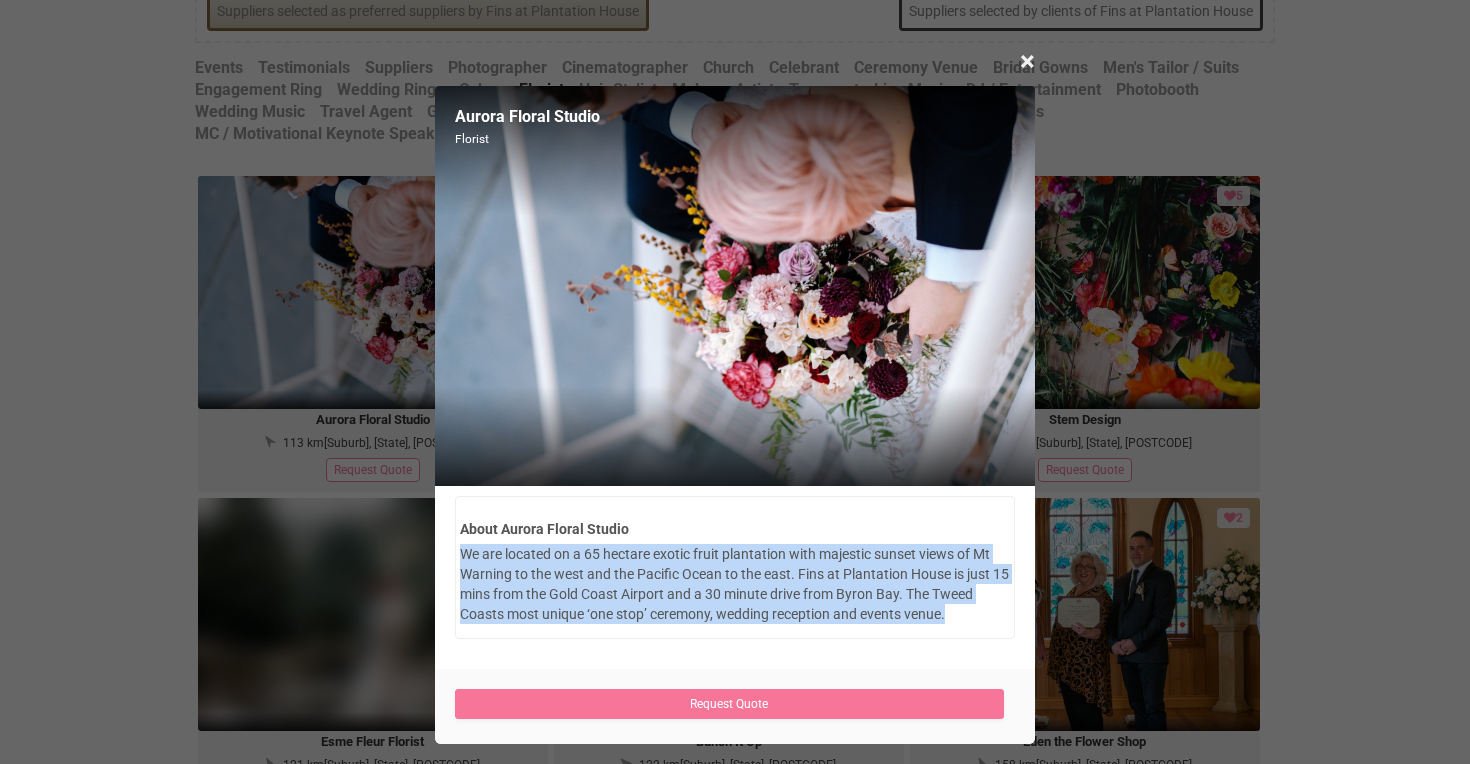 click on "We are located on a 65 hectare exotic fruit plantation with majestic sunset views of Mt Warning to the west and the Pacific Ocean to the east. Fins at Plantation House is just 15 mins from the Gold Coast Airport and a 30 minute drive from Byron Bay. The Tweed Coasts most unique ‘one stop’ ceremony, wedding reception and events venue." at bounding box center (735, 584) 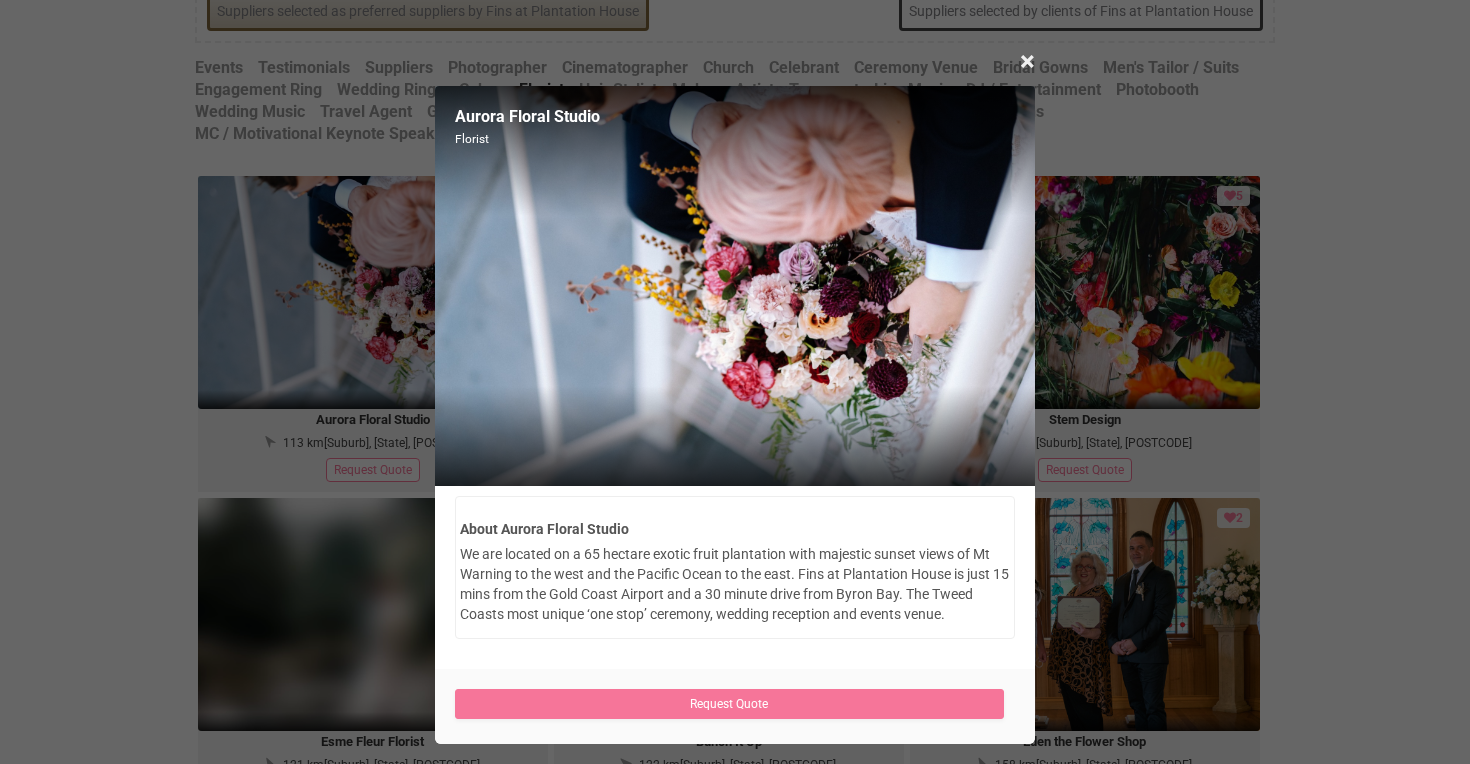 click on "About Aurora Floral Studio" at bounding box center (735, 529) 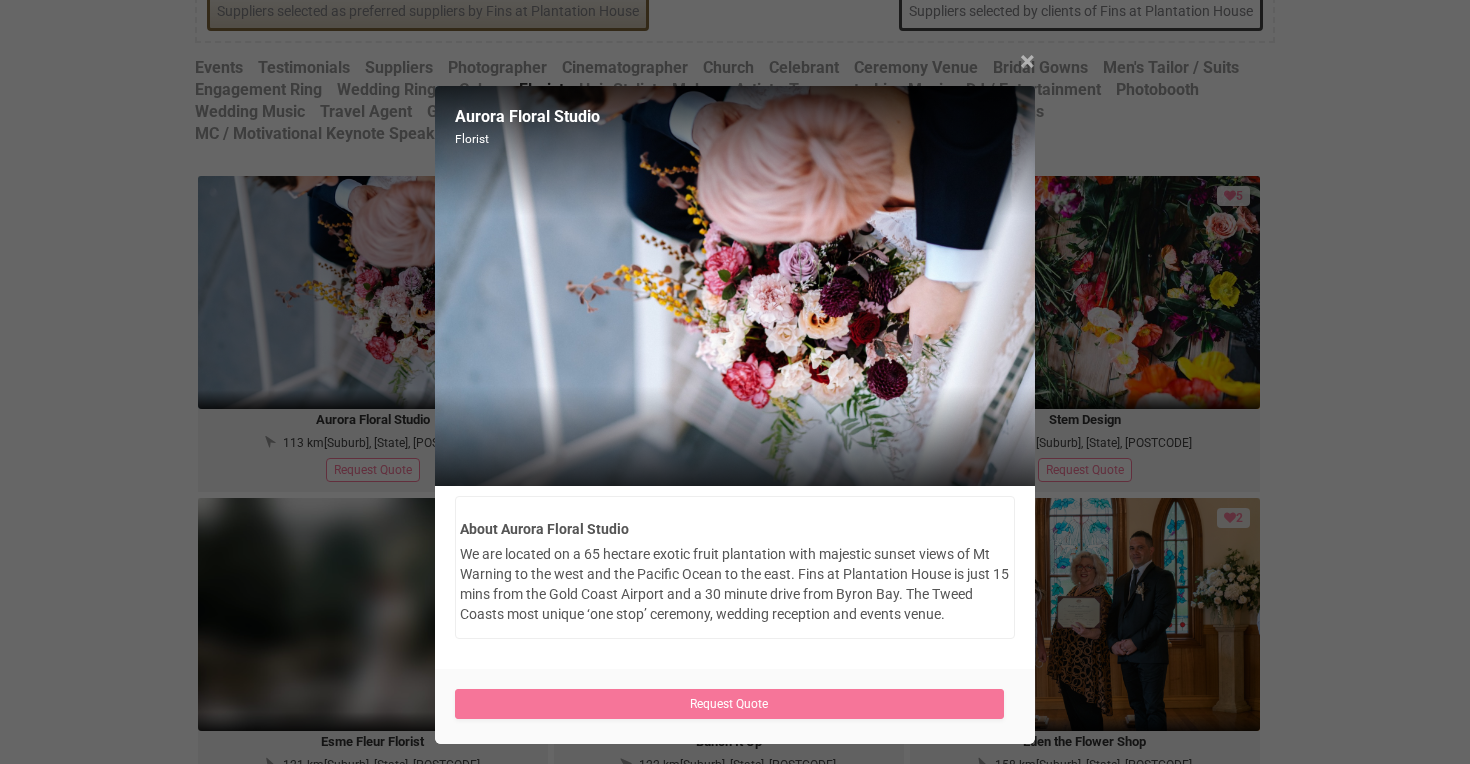 click on "×" at bounding box center [1027, 61] 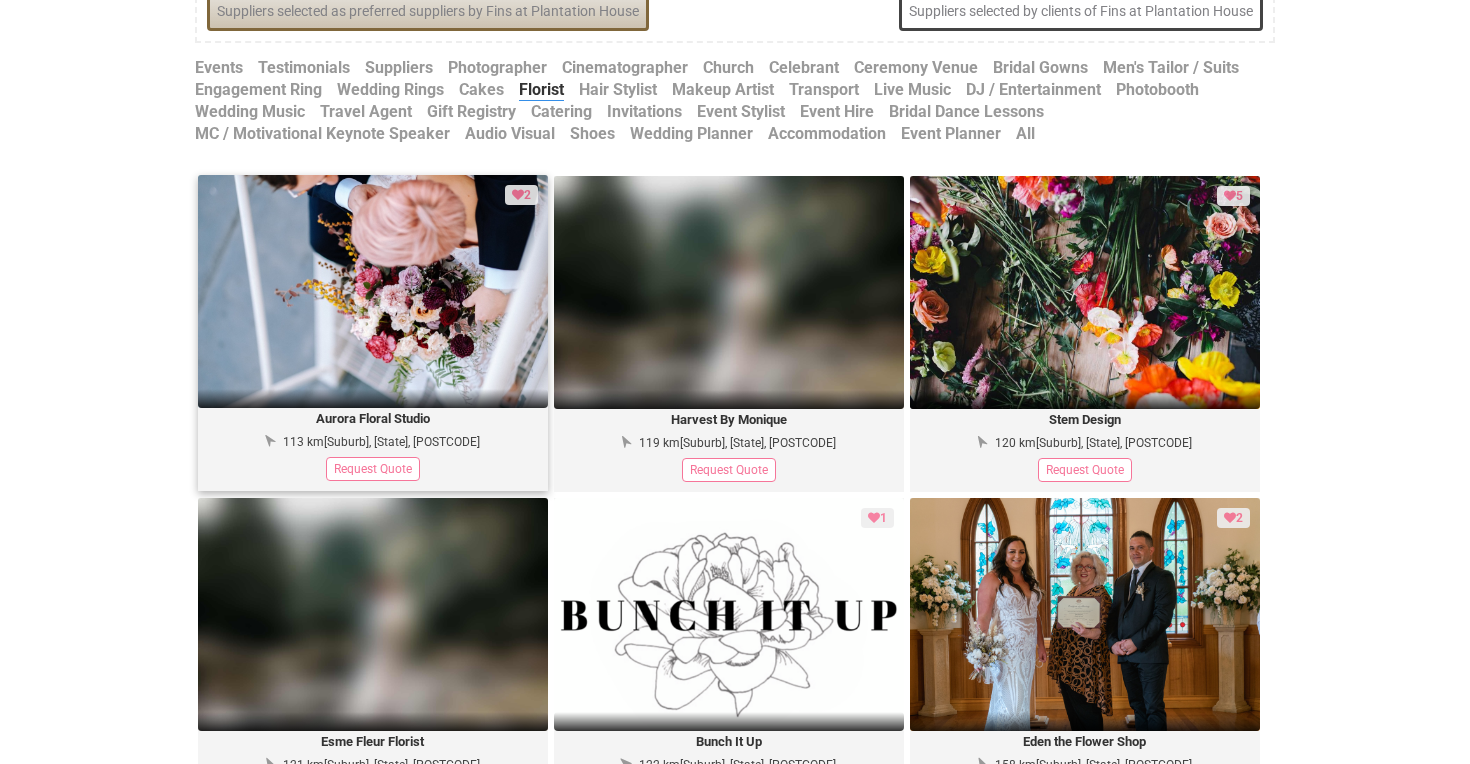 click on "Request Quote" at bounding box center (373, 469) 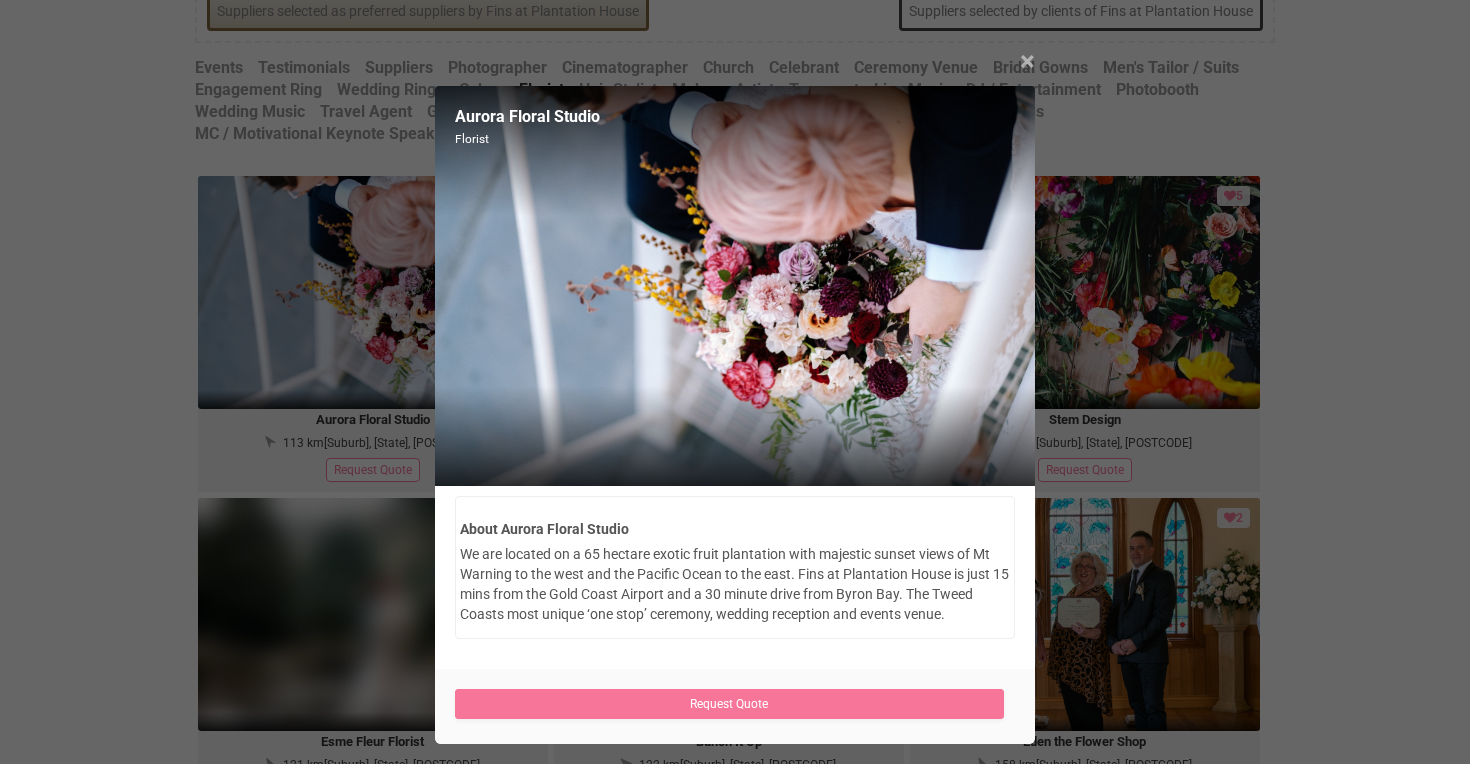 click on "×" at bounding box center [1027, 61] 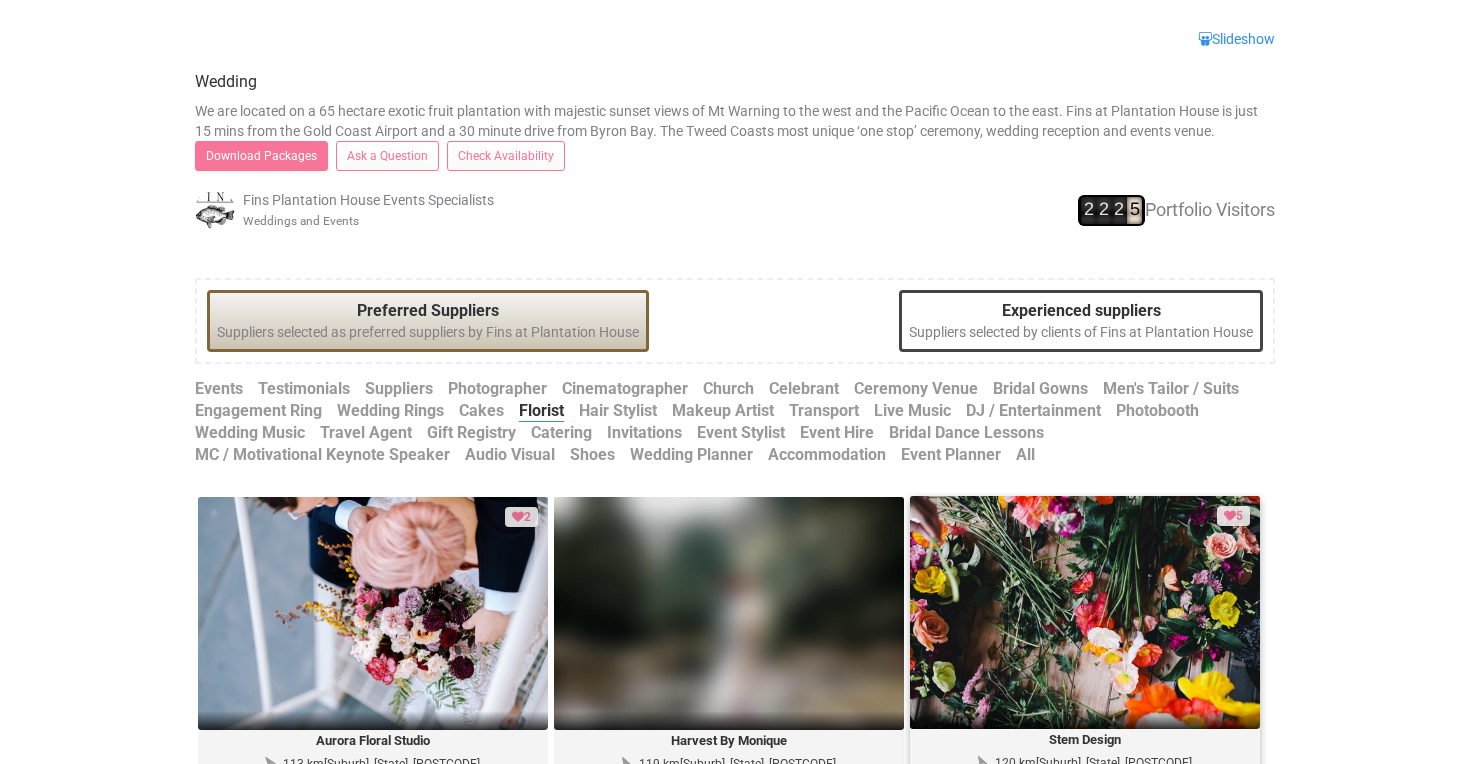 scroll, scrollTop: 564, scrollLeft: 0, axis: vertical 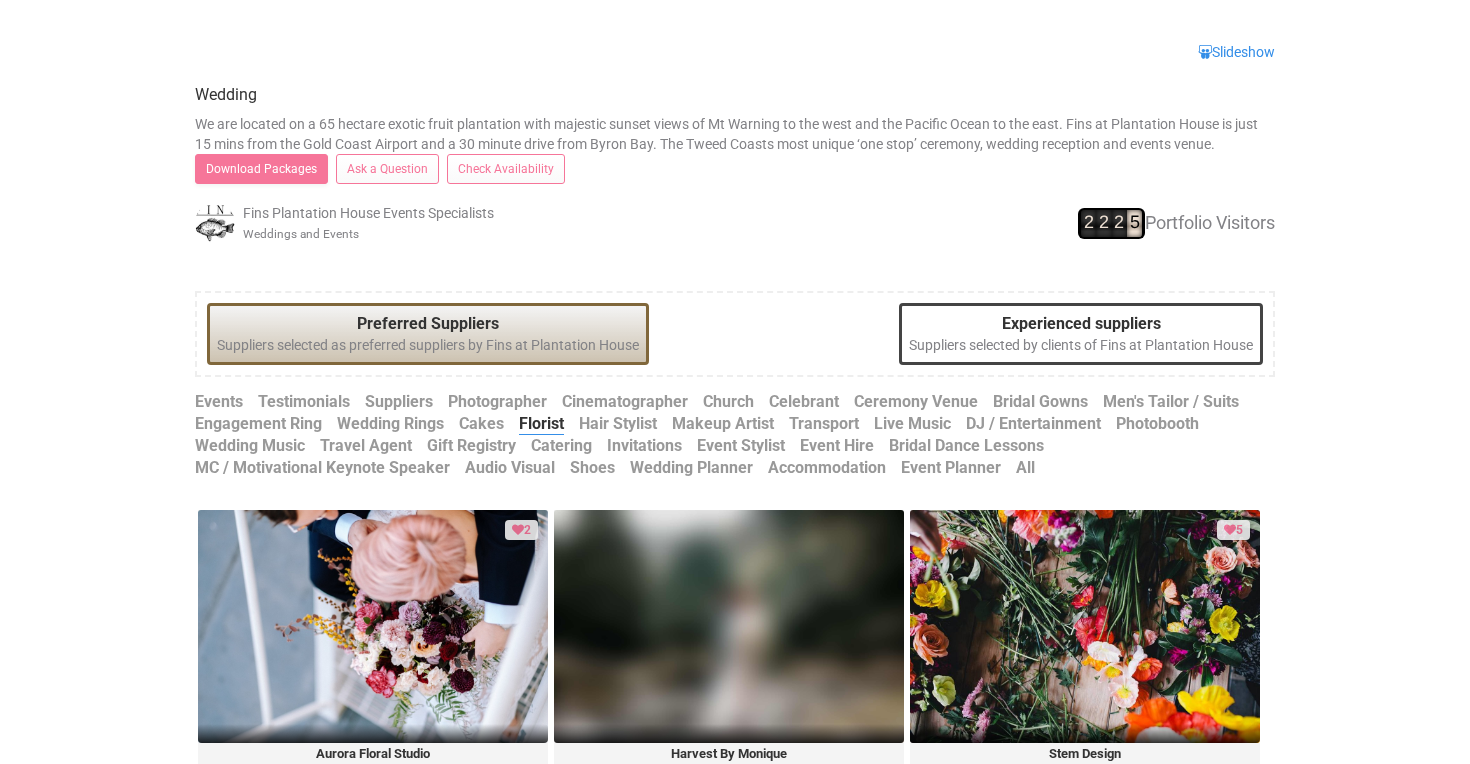 click on "2" at bounding box center [1090, 223] 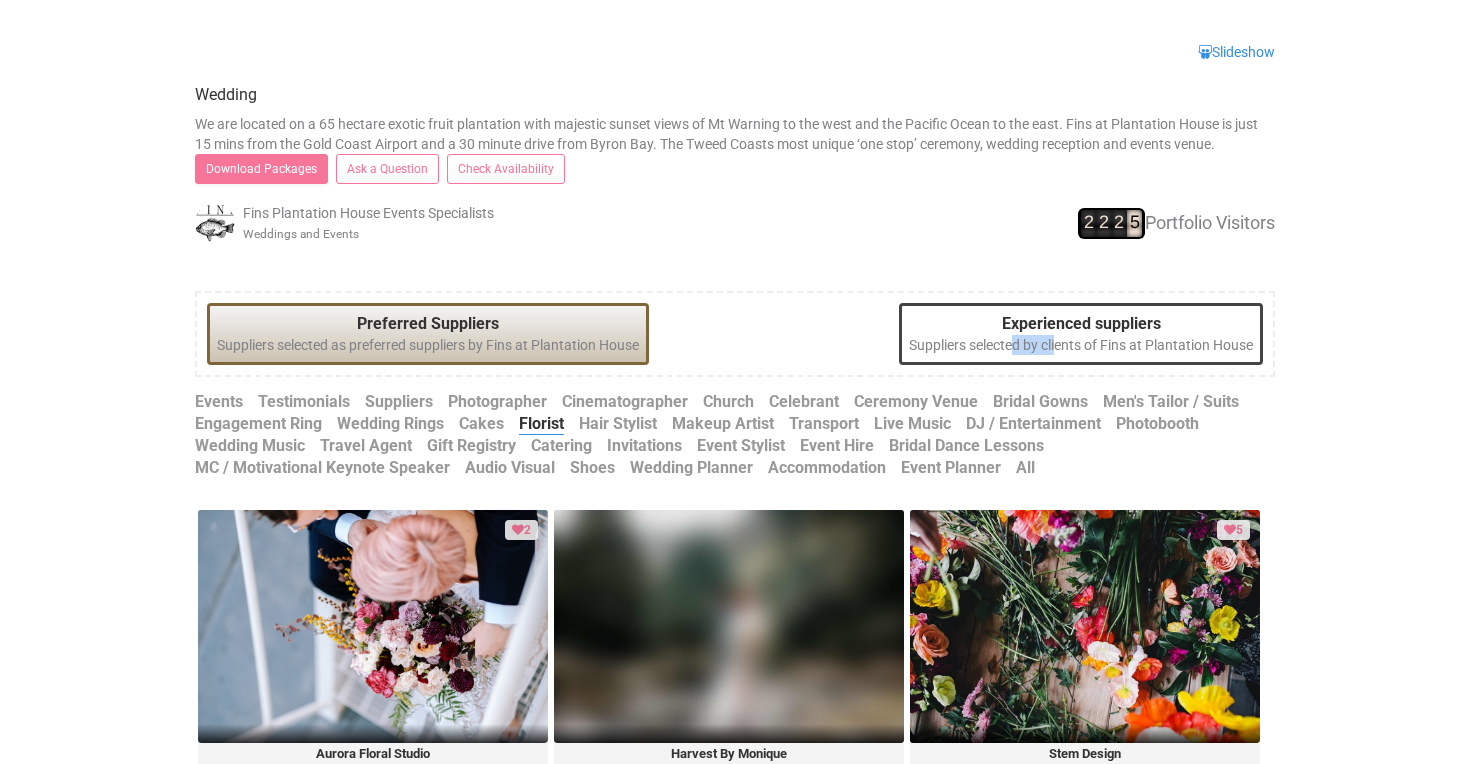 click on "Experienced suppliers
Suppliers selected by clients of Fins at Plantation House" at bounding box center (1081, 334) 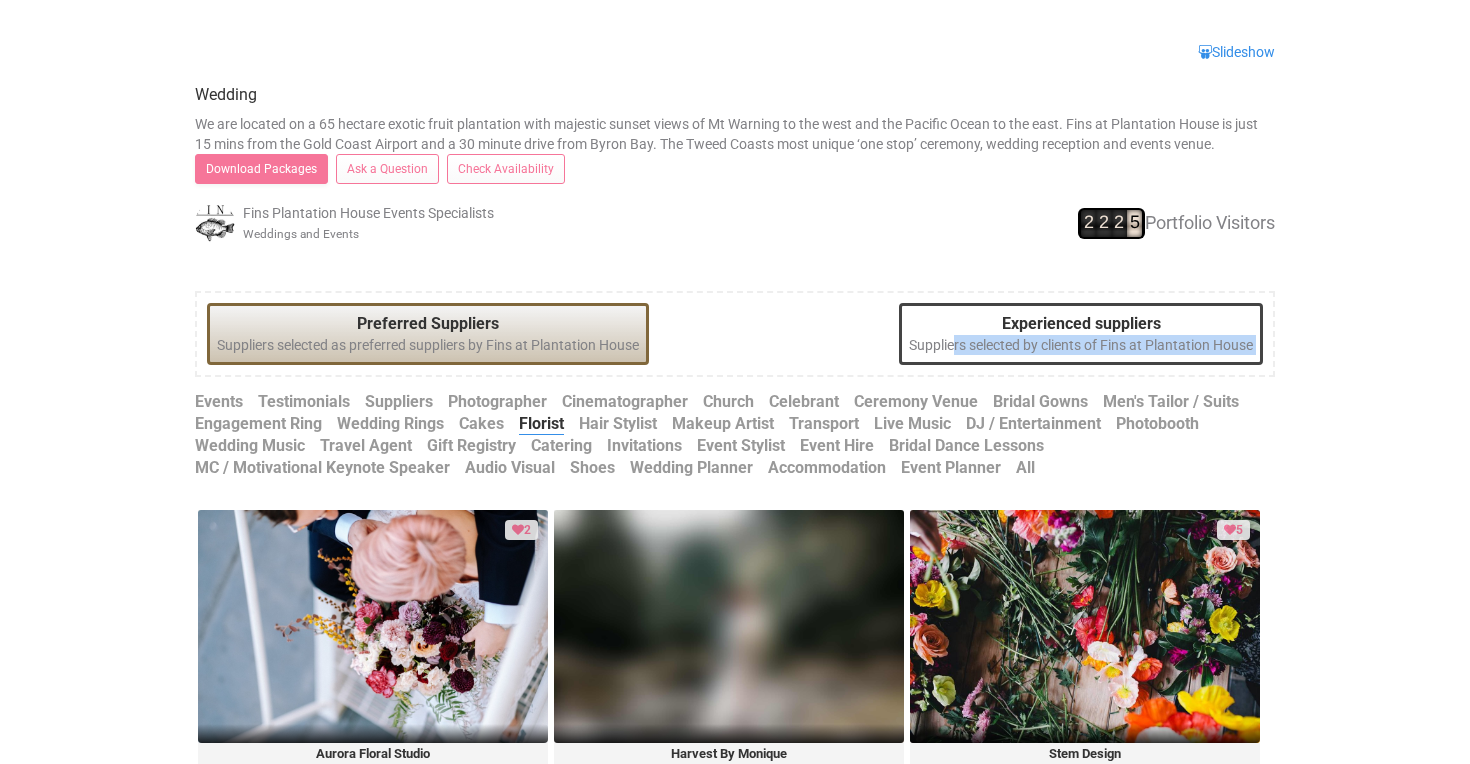 click on "Experienced suppliers
Suppliers selected by clients of Fins at Plantation House" at bounding box center [1081, 334] 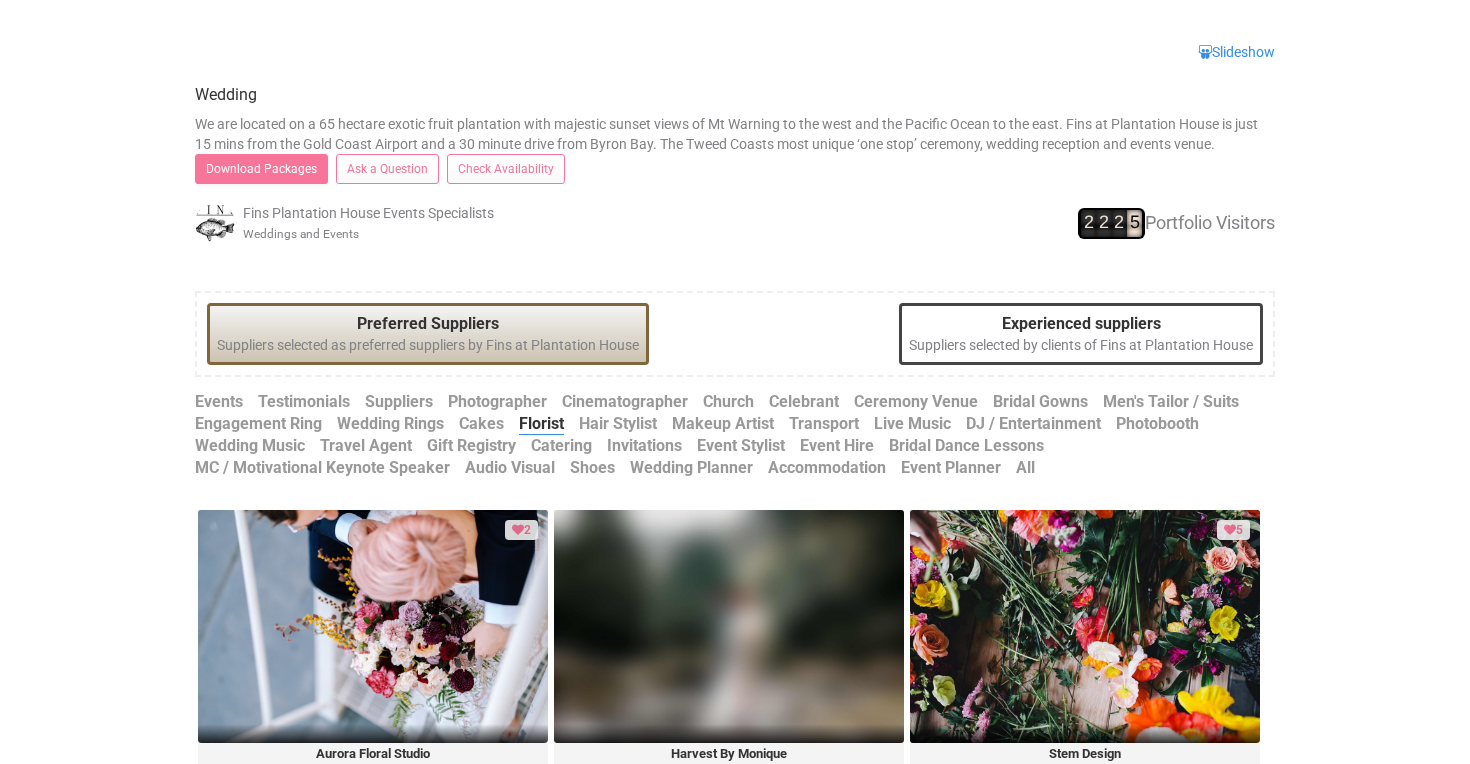 click on "Preferred Suppliers
Suppliers selected as preferred suppliers by Fins at Plantation House" at bounding box center [428, 334] 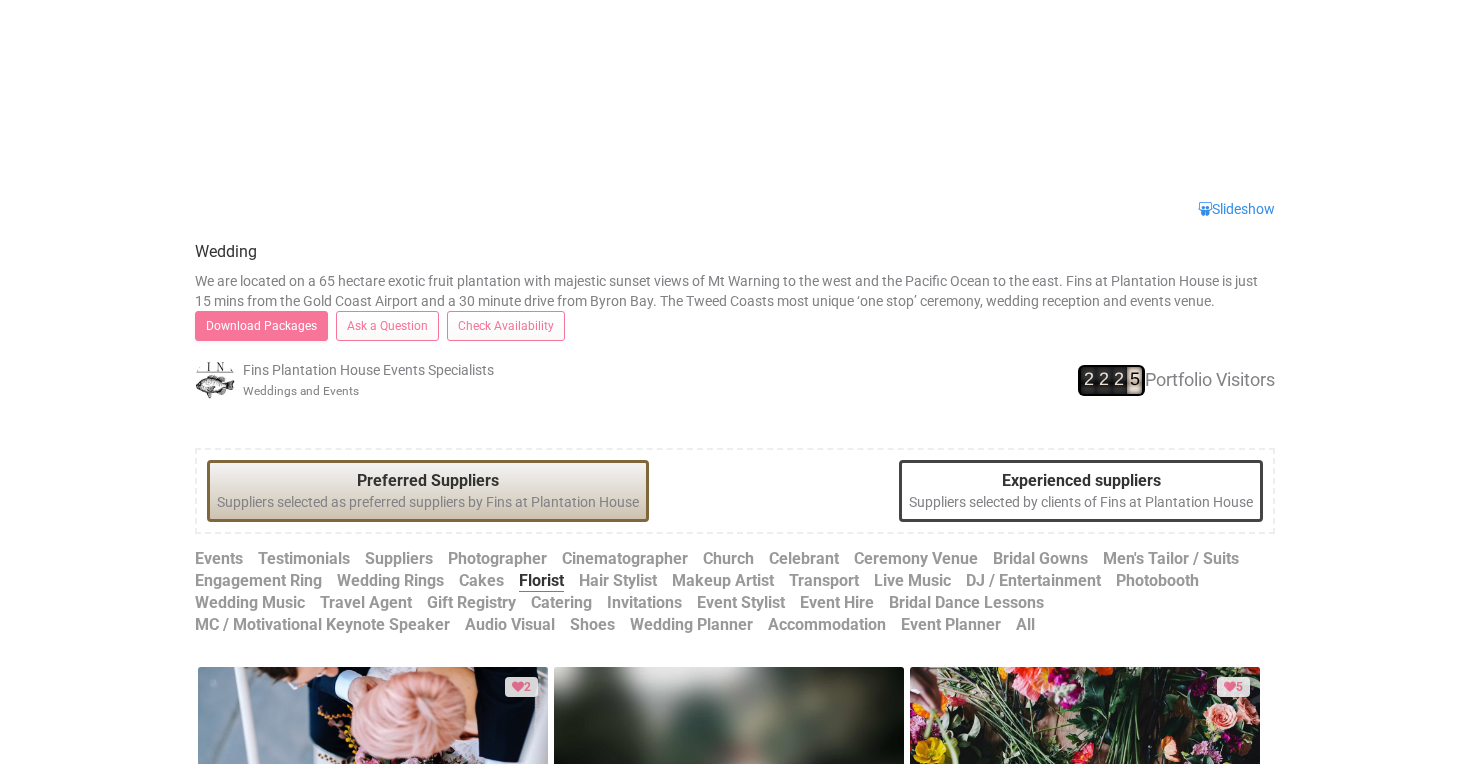 scroll, scrollTop: 406, scrollLeft: 0, axis: vertical 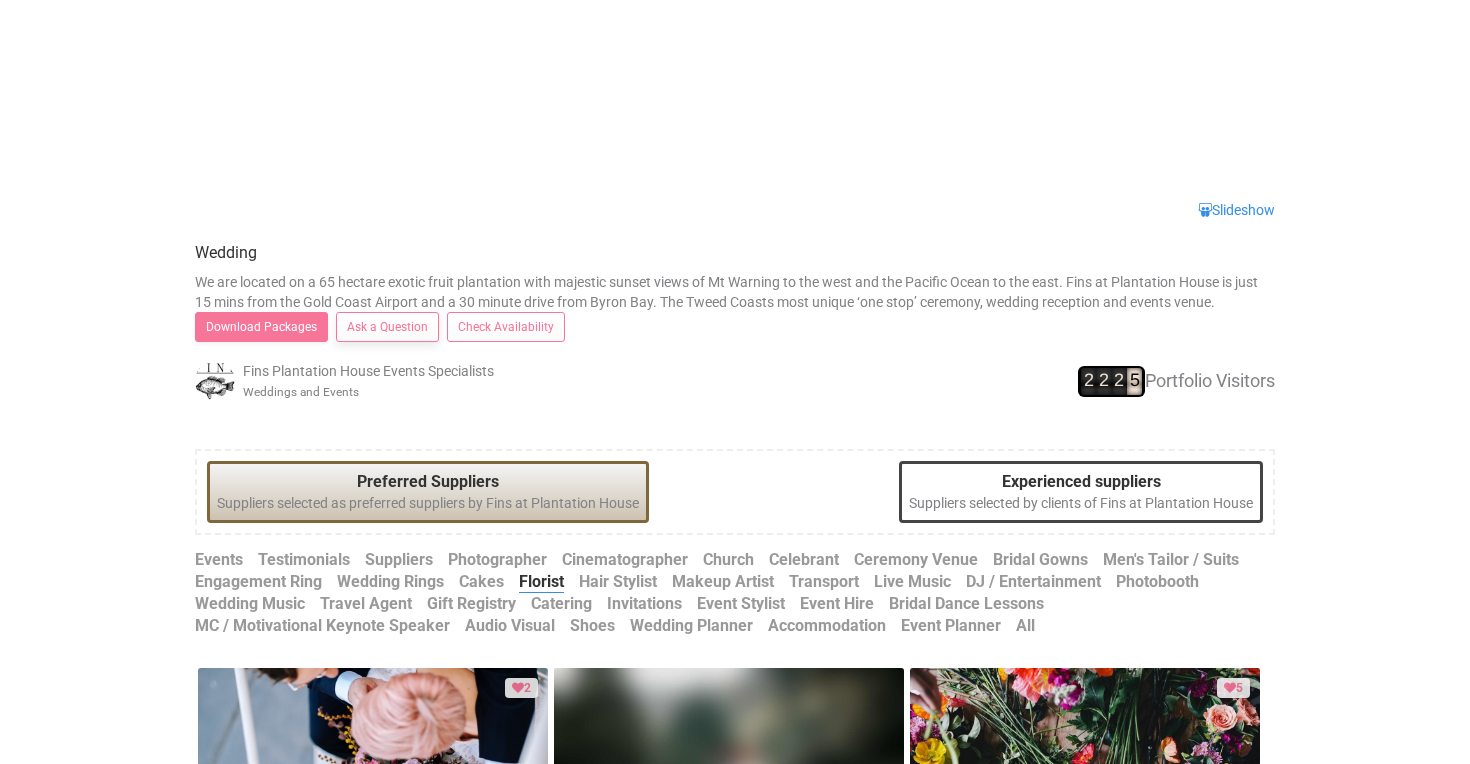 click on "Ask a Question" at bounding box center [387, 327] 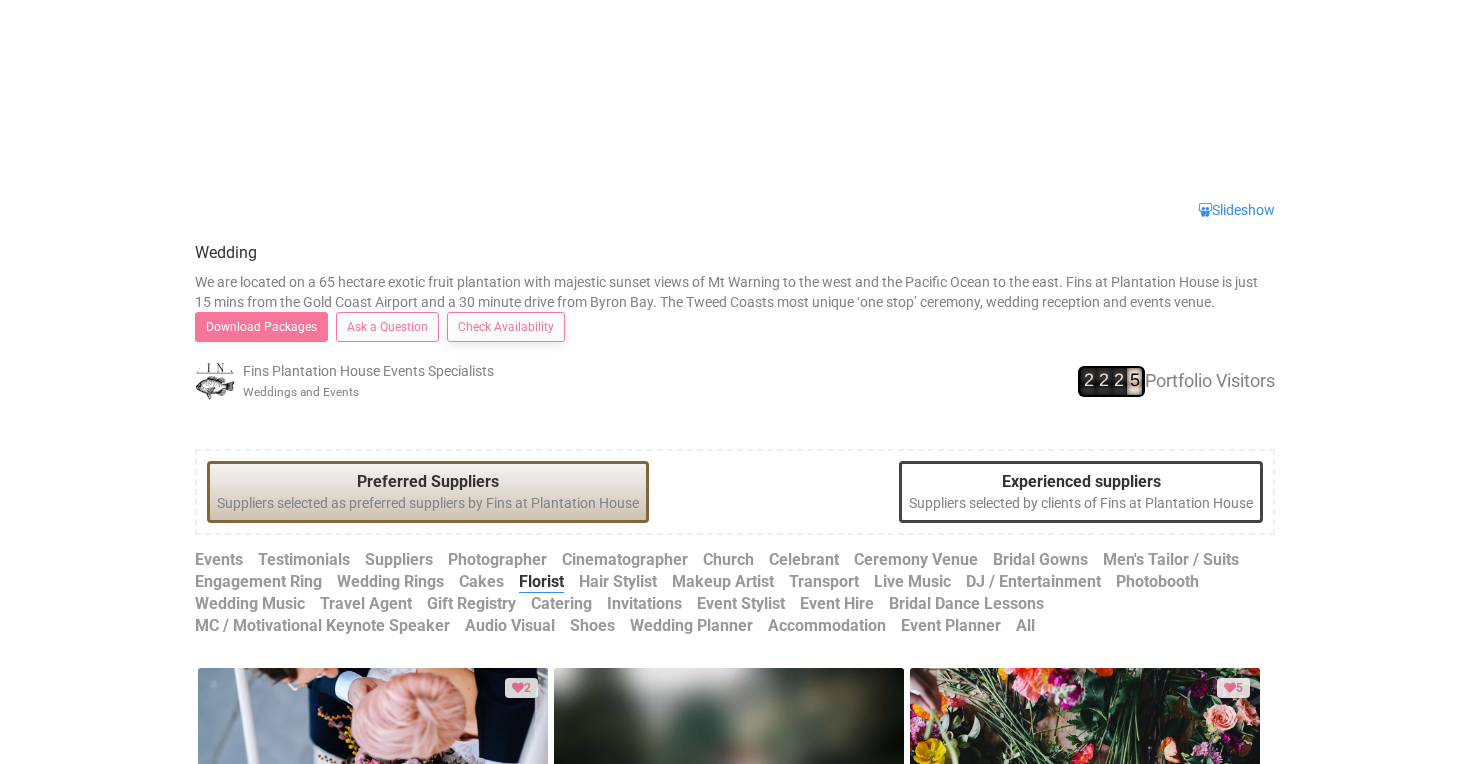 click on "Check Availability" at bounding box center [506, 327] 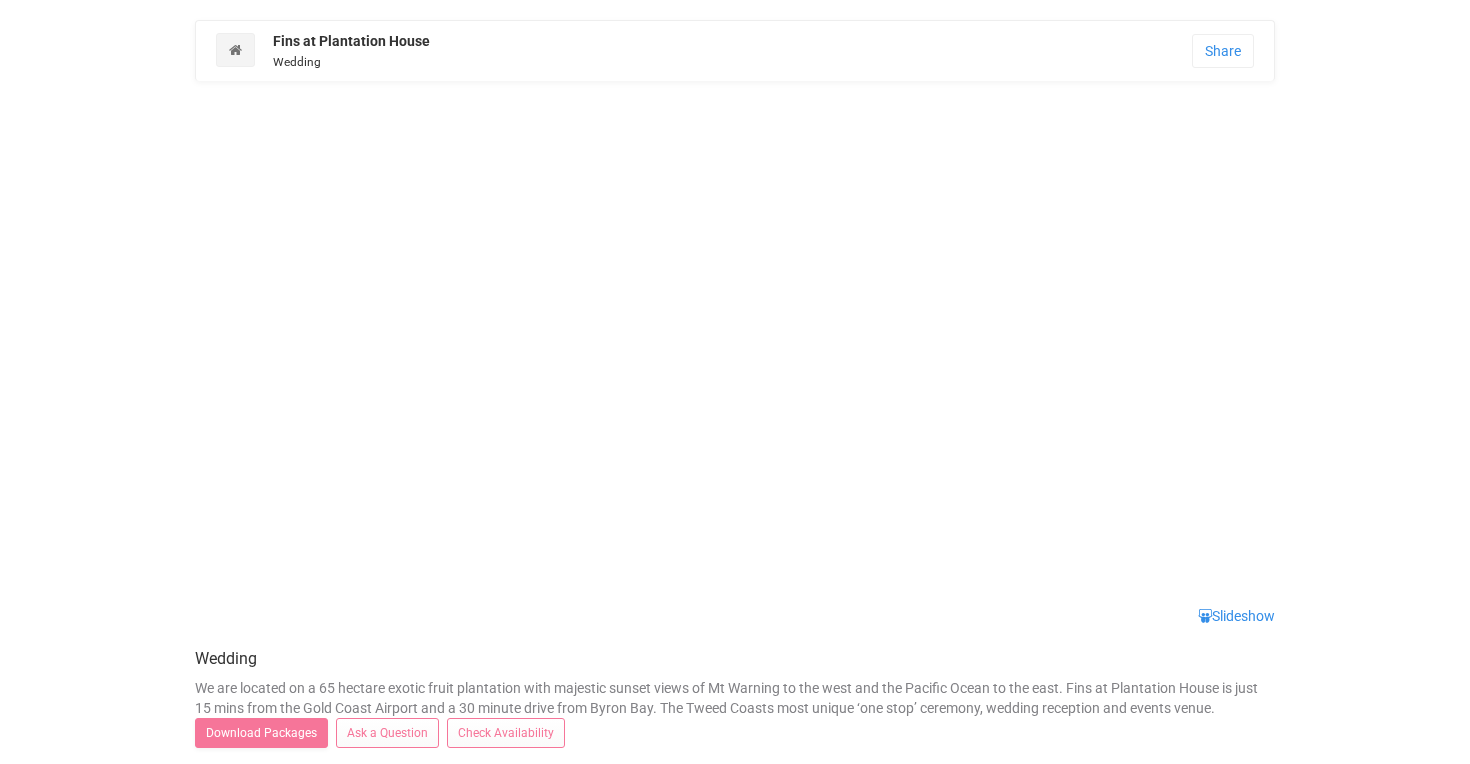 scroll, scrollTop: 0, scrollLeft: 0, axis: both 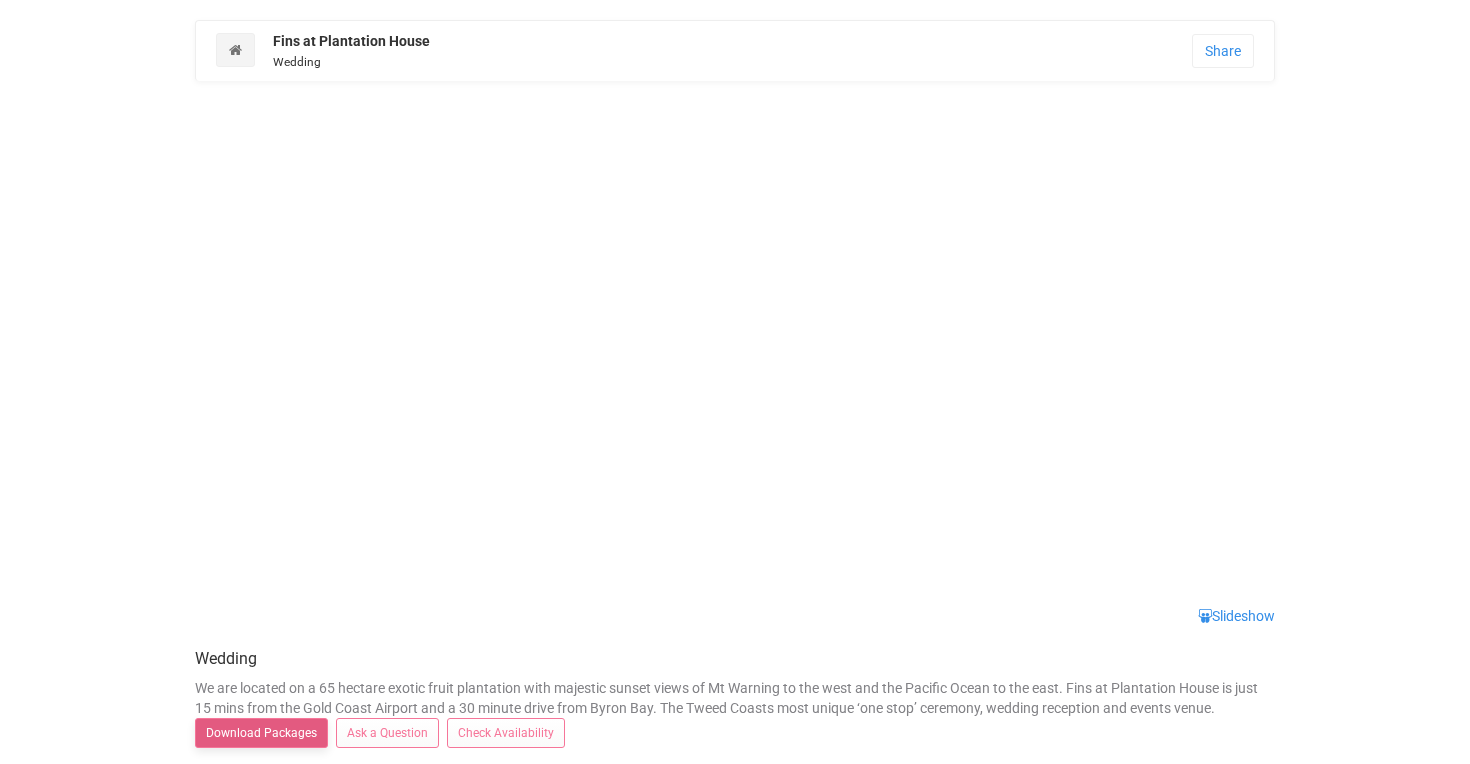 click on "Download Packages" at bounding box center [261, 733] 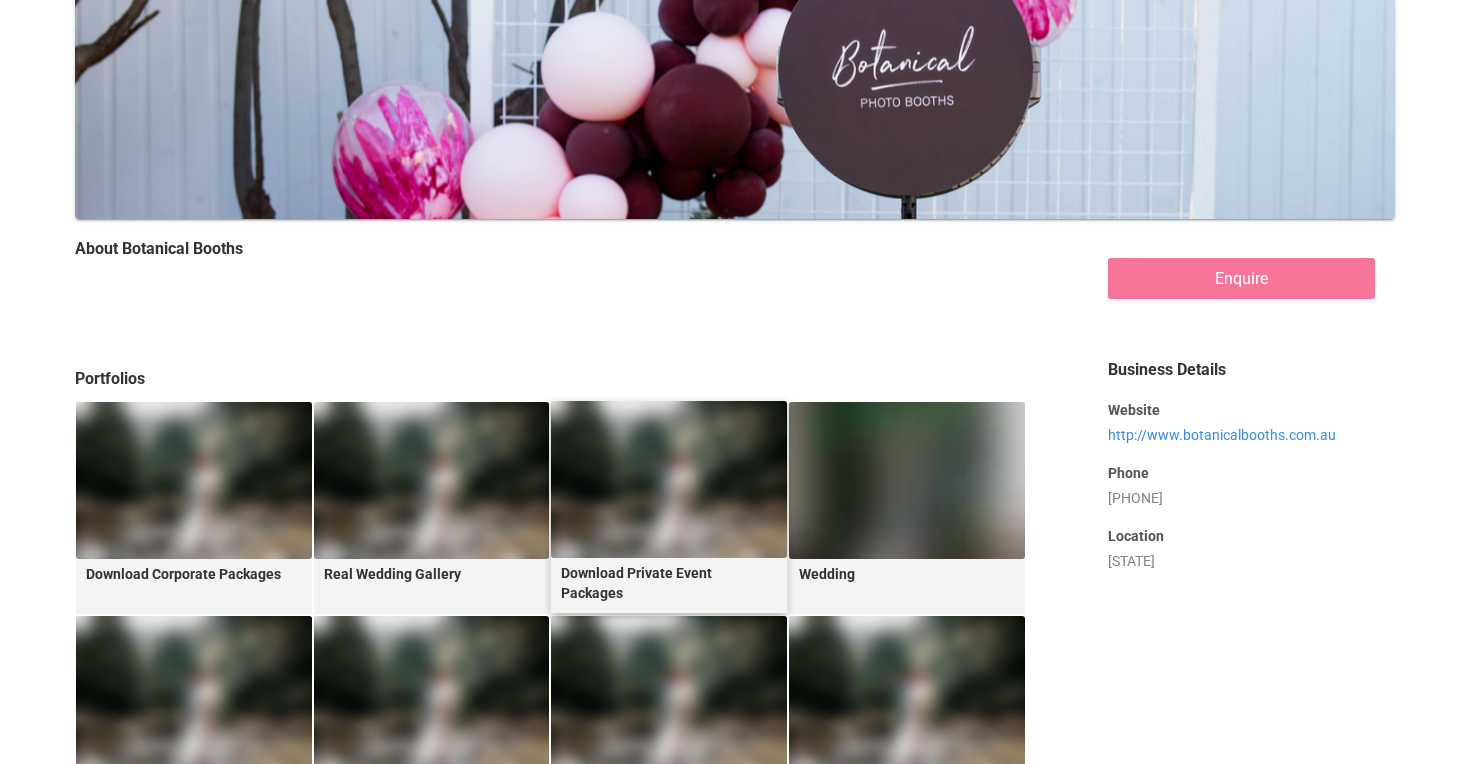 scroll, scrollTop: 499, scrollLeft: 0, axis: vertical 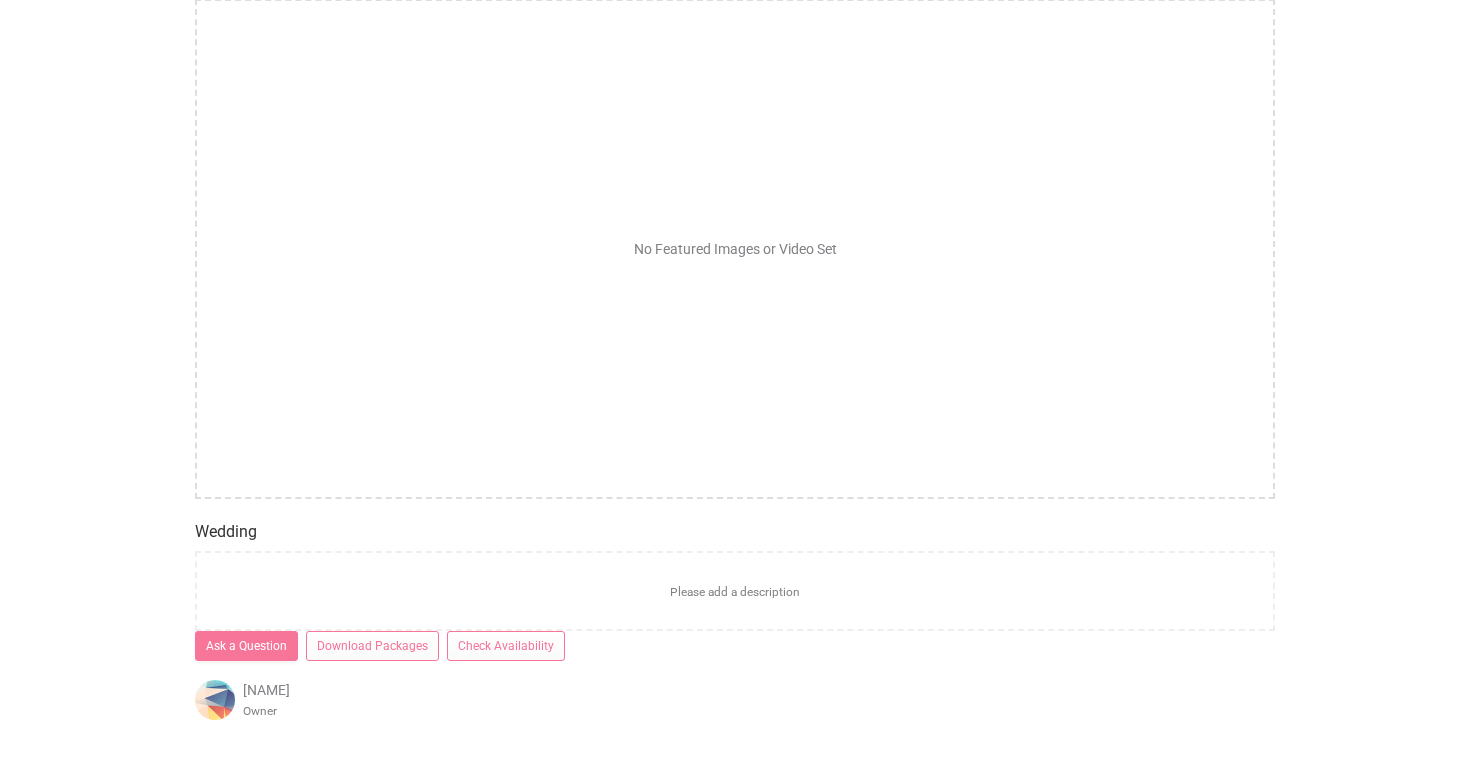 click on "No Featured Images or Video Set" at bounding box center [735, 249] 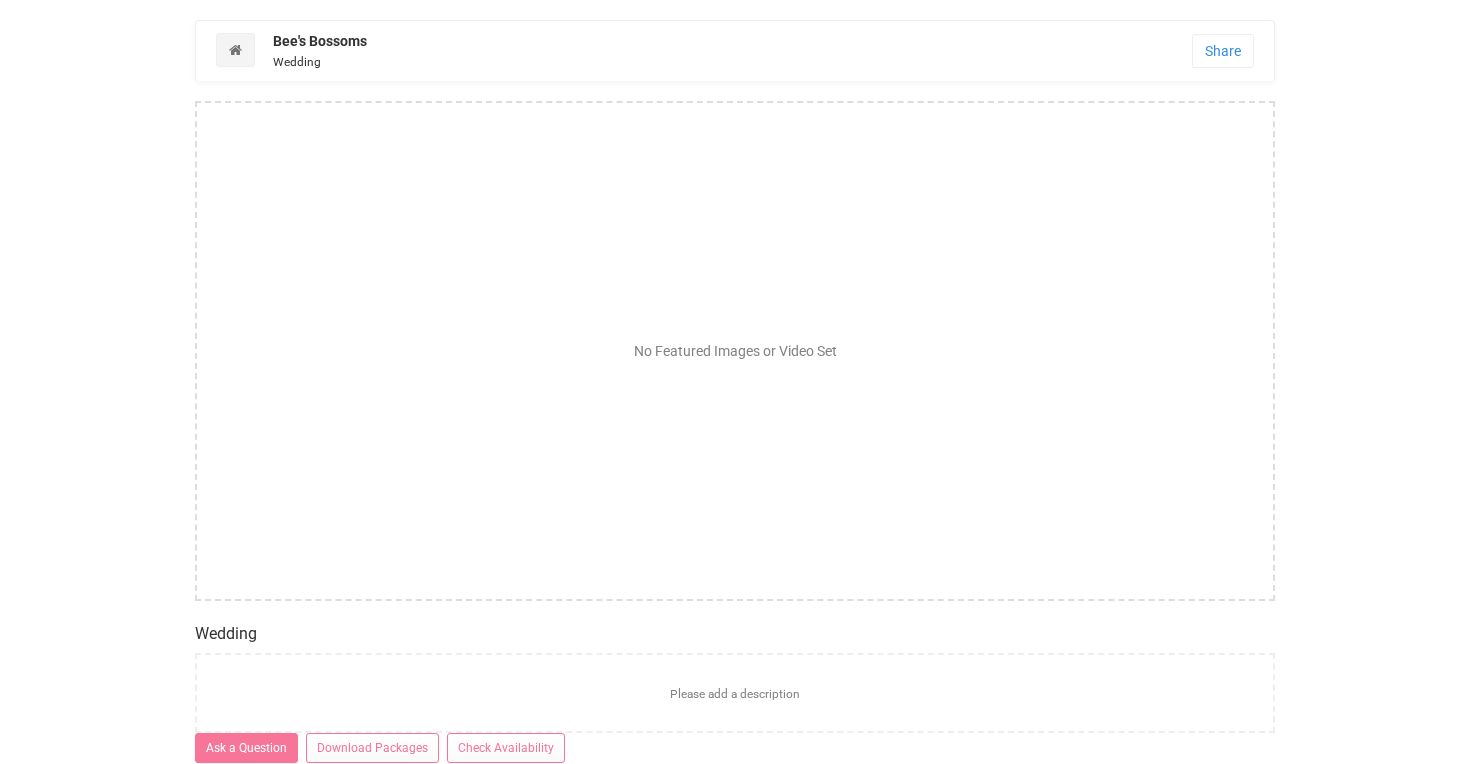 scroll, scrollTop: 1, scrollLeft: 0, axis: vertical 